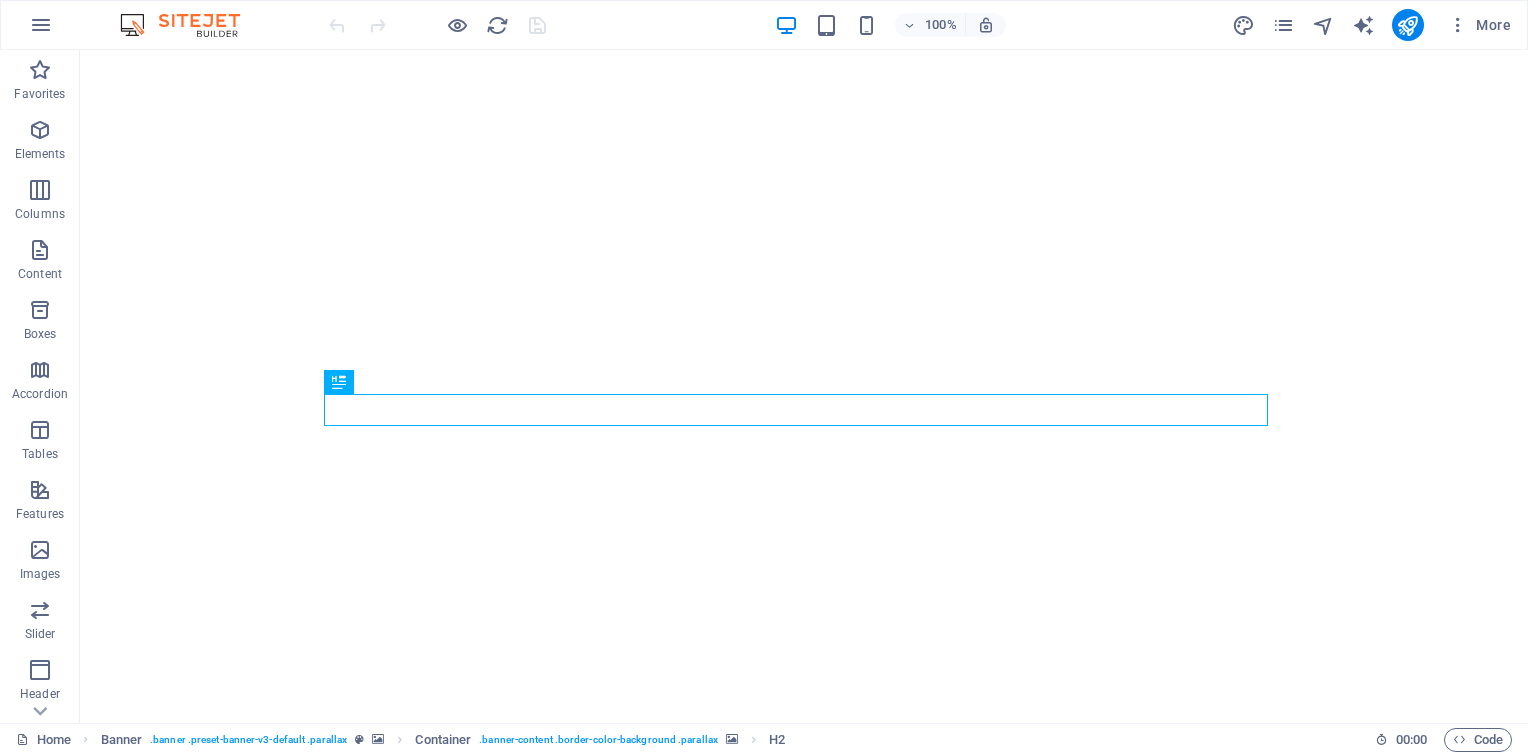 scroll, scrollTop: 0, scrollLeft: 0, axis: both 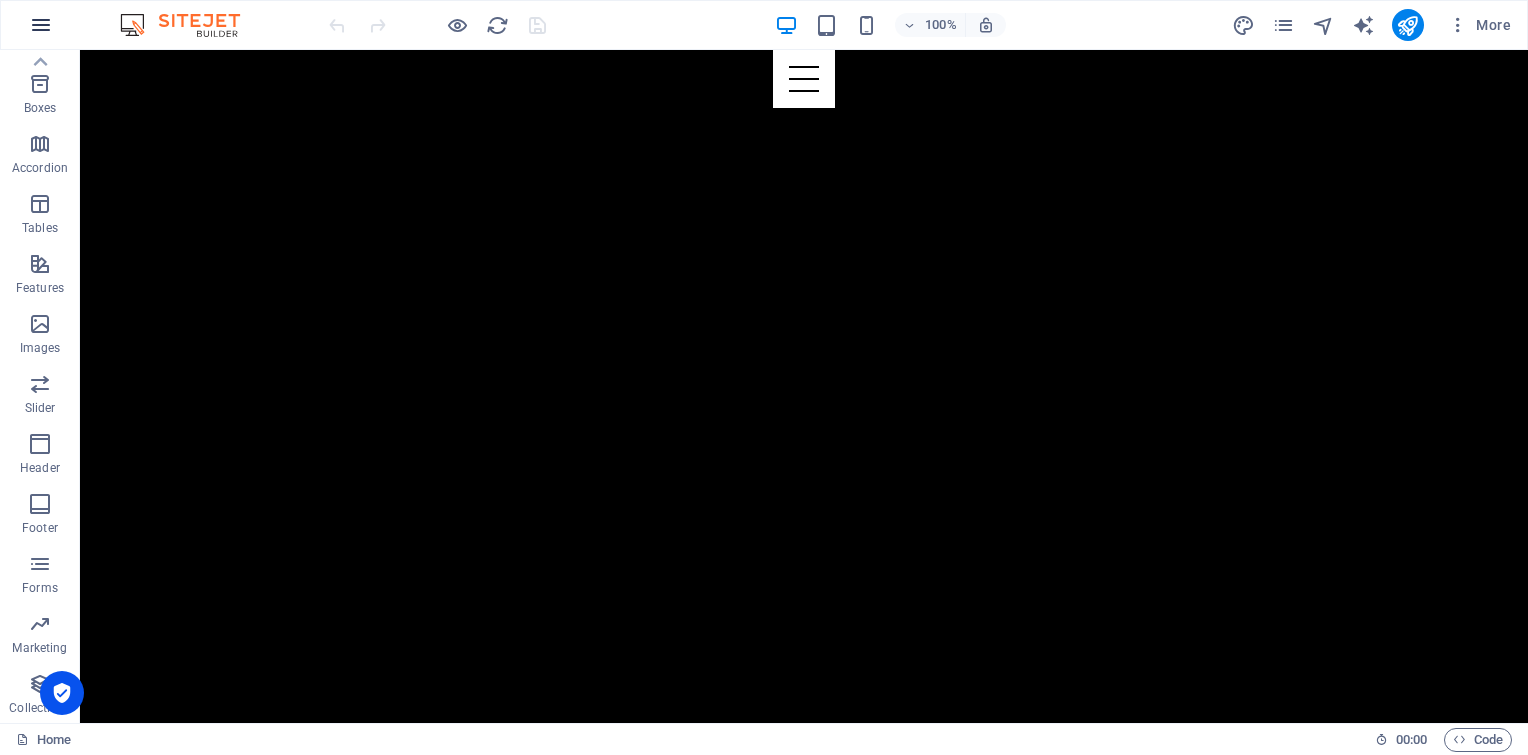 click at bounding box center (41, 25) 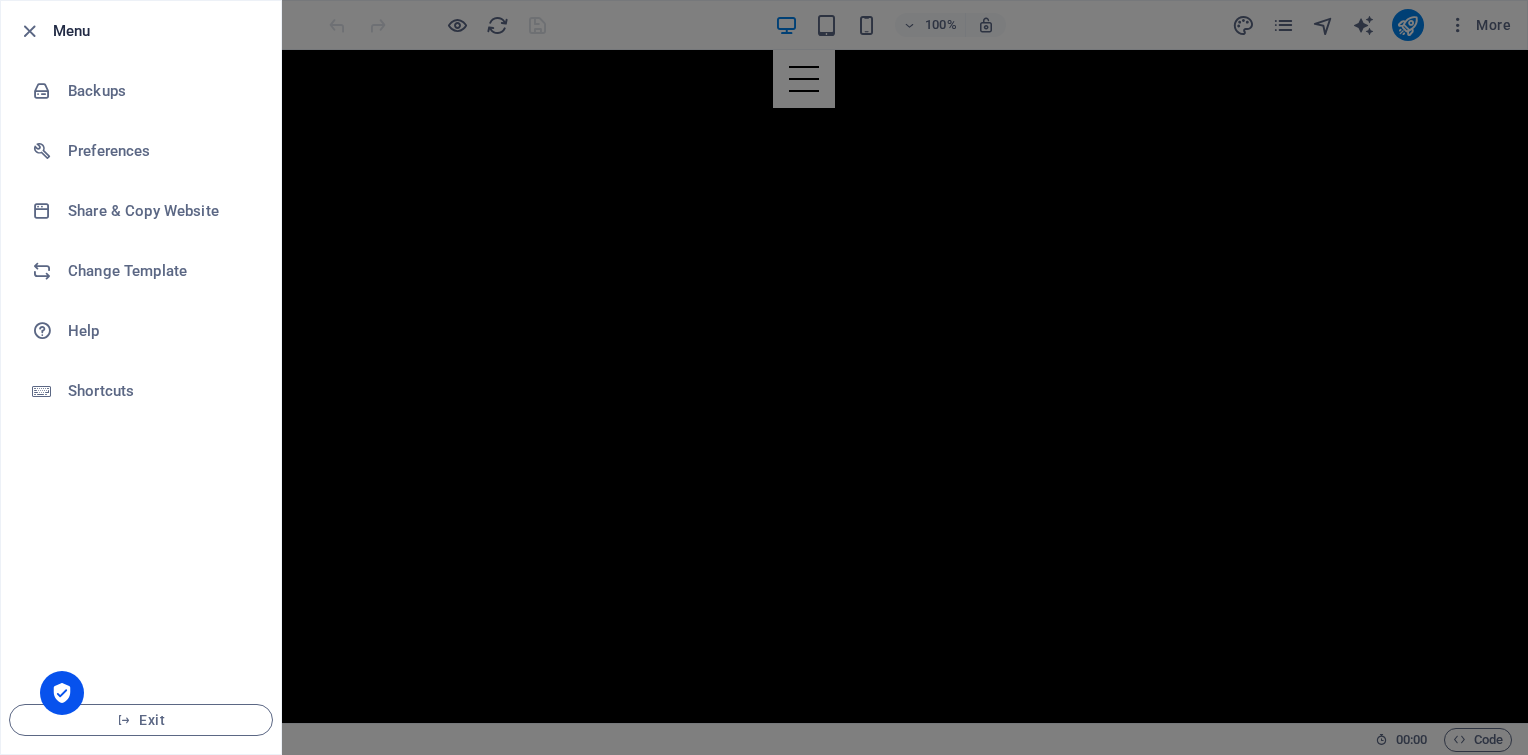 click at bounding box center (764, 377) 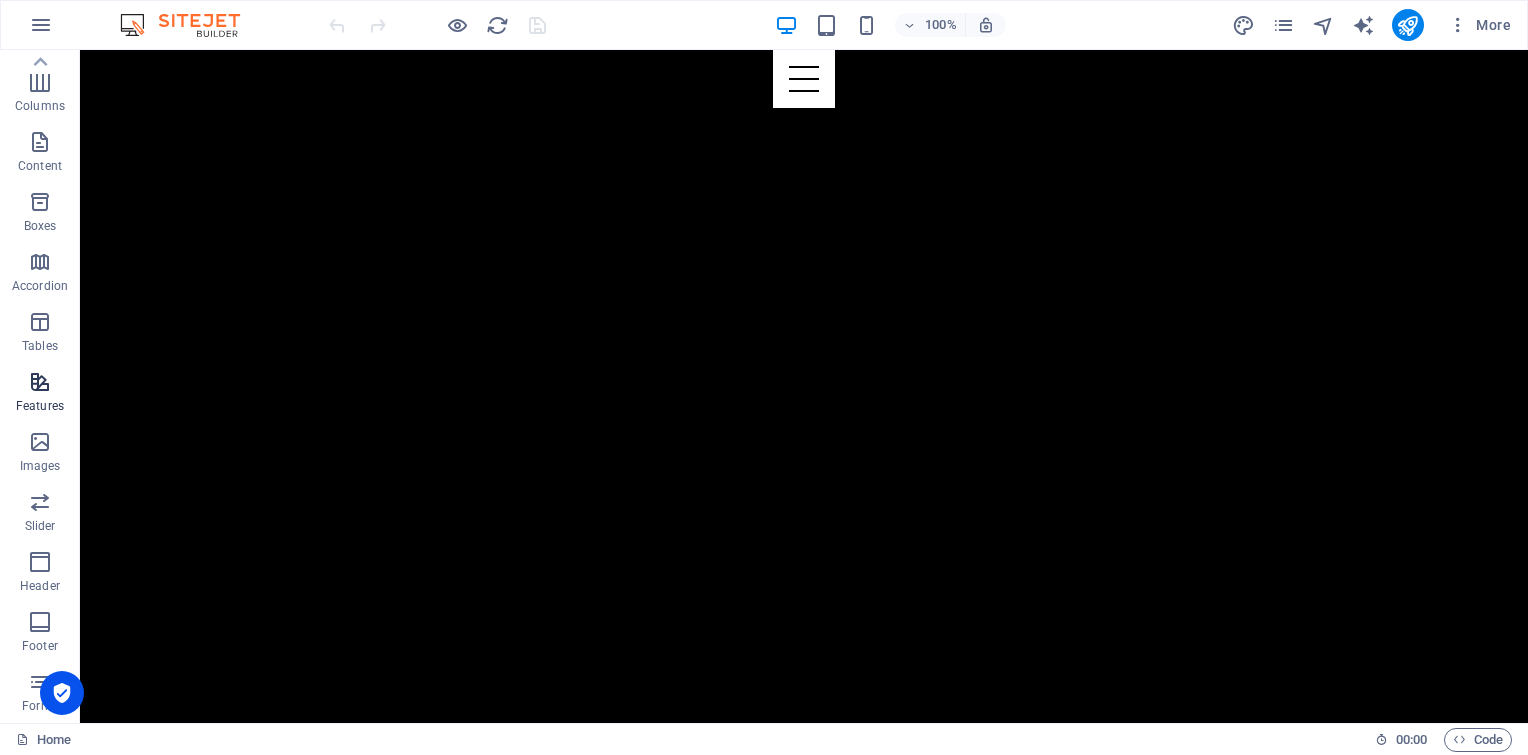 scroll, scrollTop: 226, scrollLeft: 0, axis: vertical 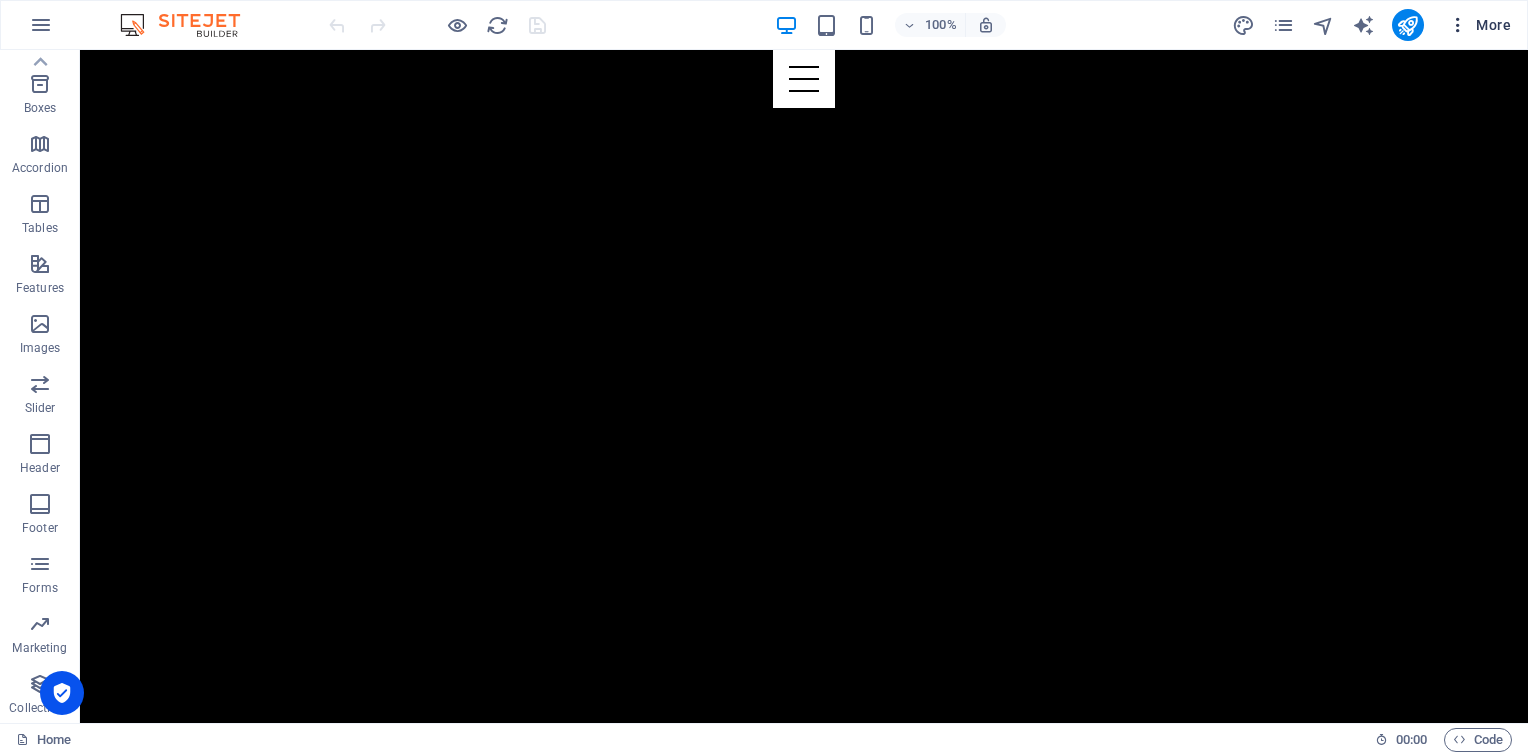 click on "More" at bounding box center (1479, 25) 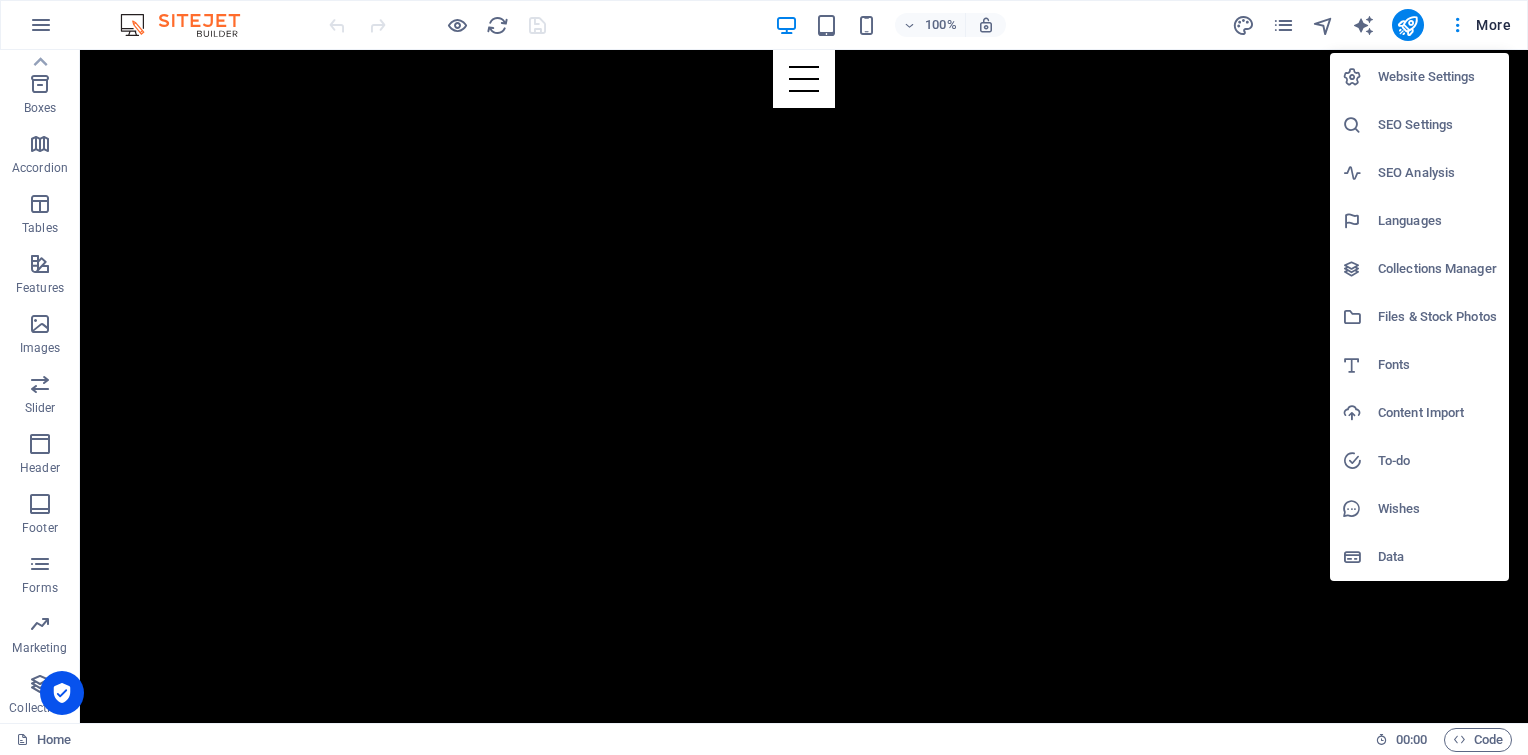 click at bounding box center [764, 377] 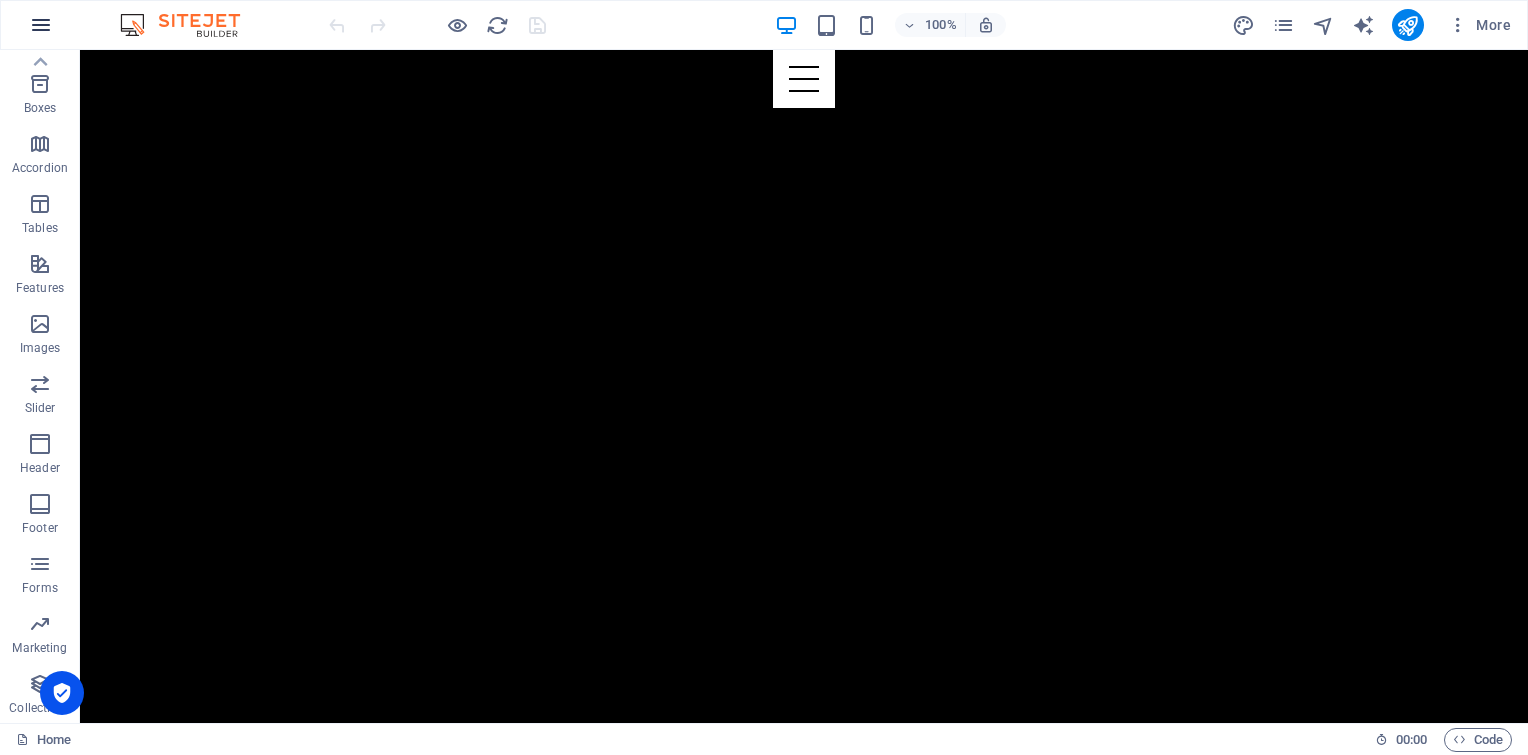 click at bounding box center (41, 25) 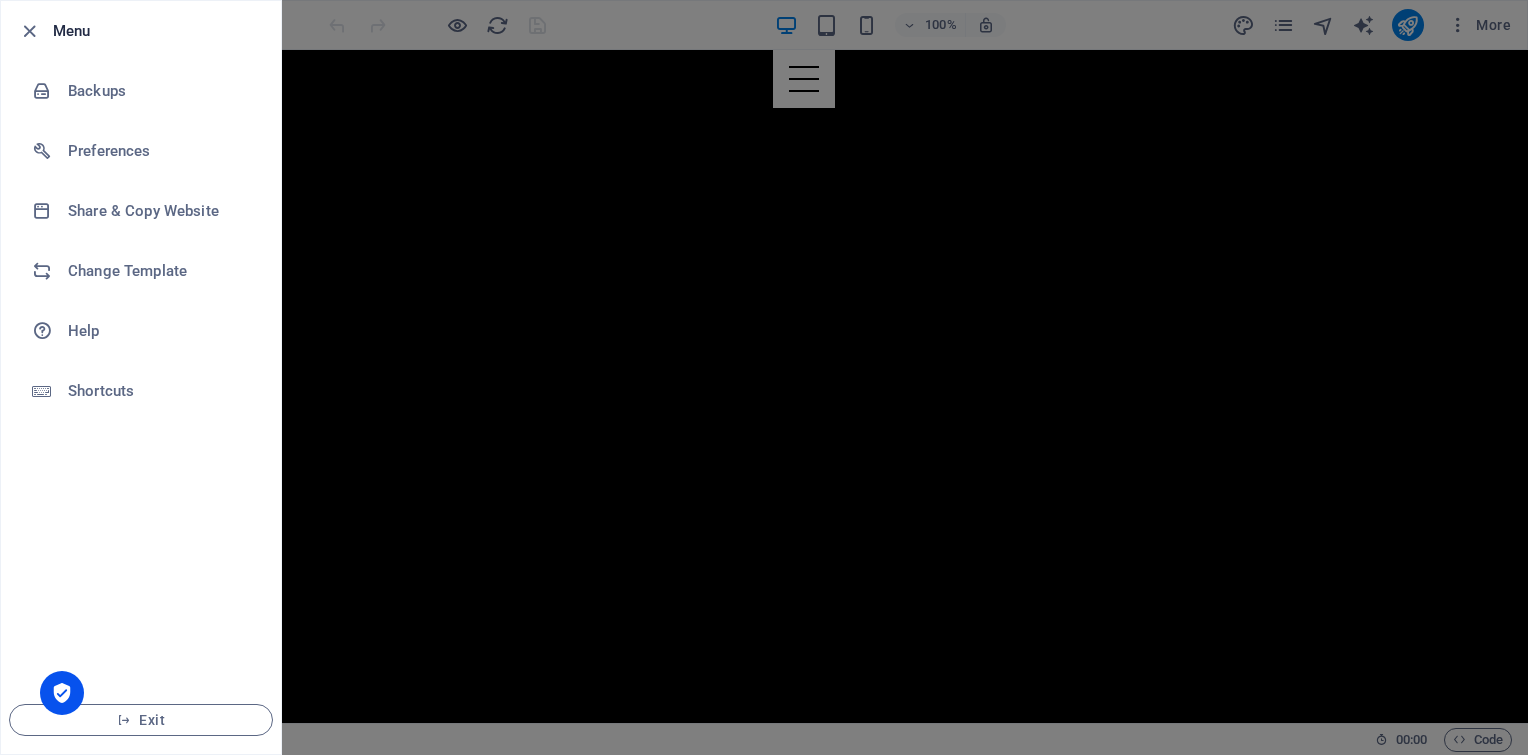 click at bounding box center (764, 377) 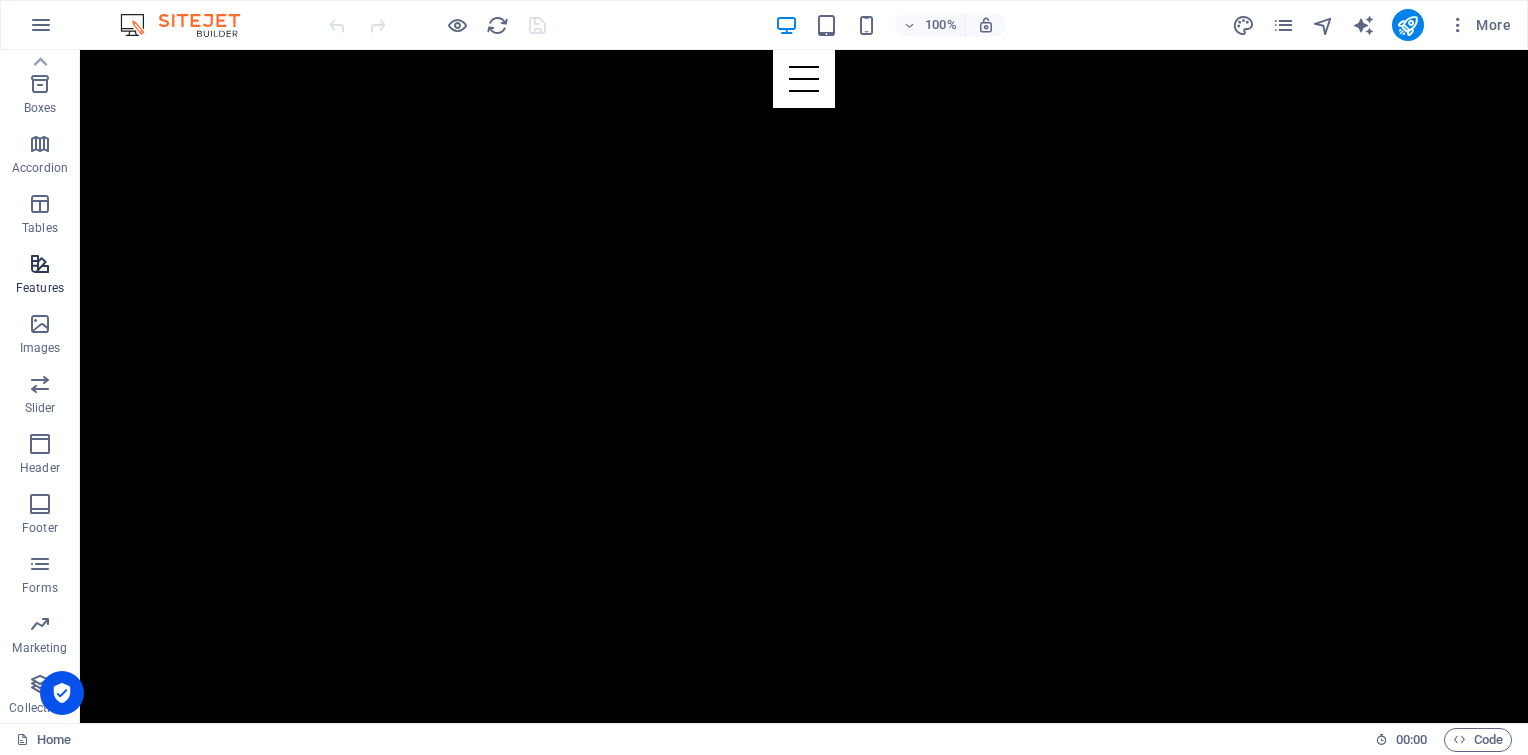 click at bounding box center [40, 264] 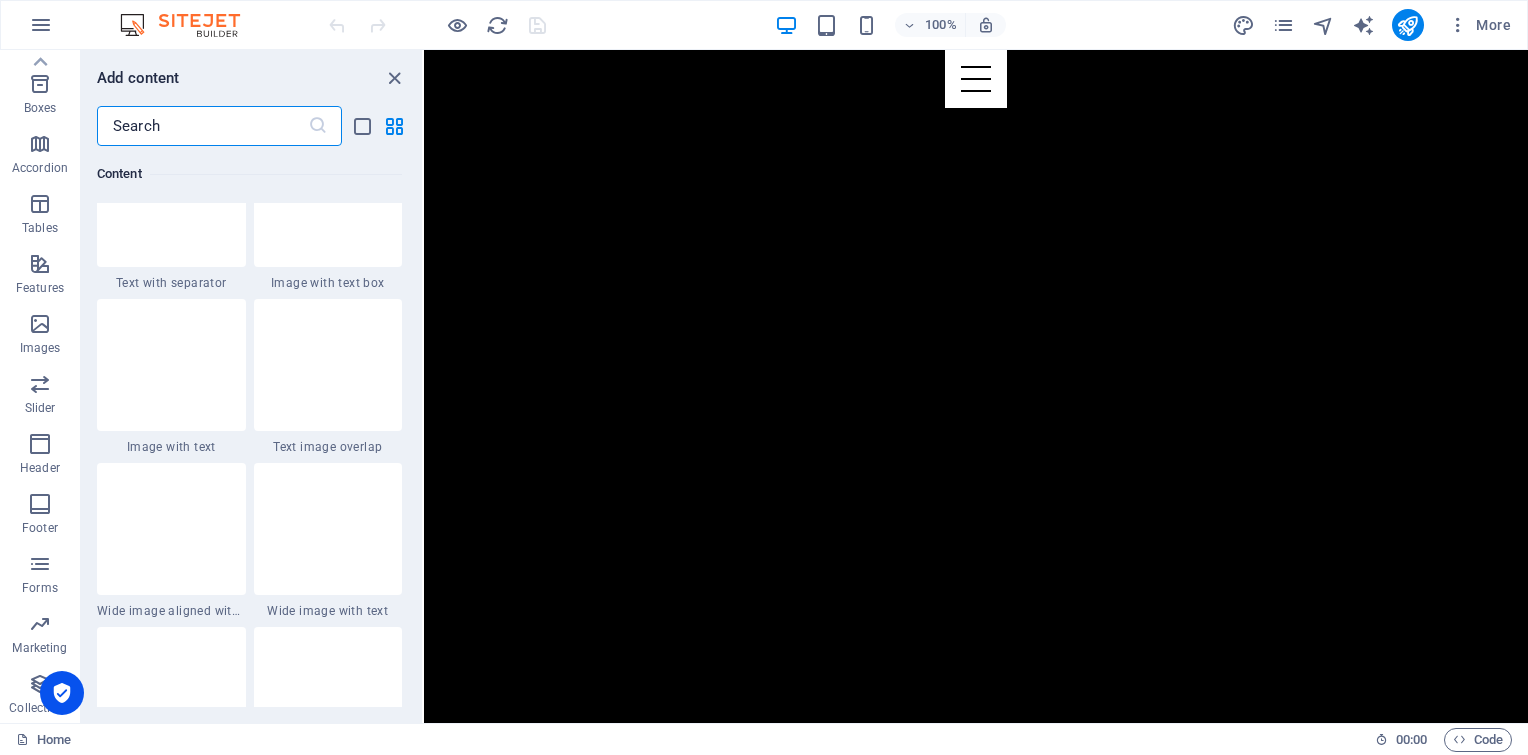 scroll, scrollTop: 3631, scrollLeft: 0, axis: vertical 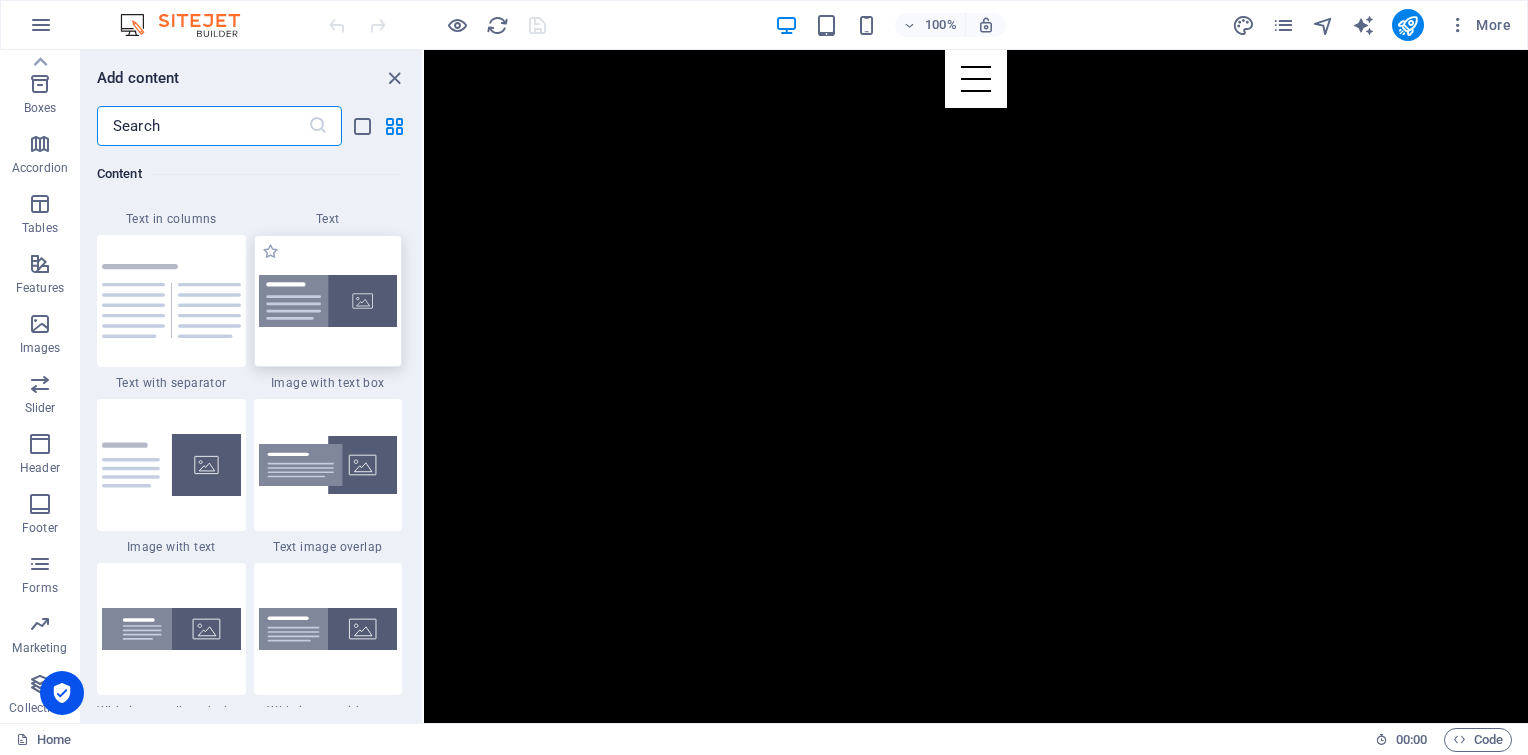 click at bounding box center [328, 301] 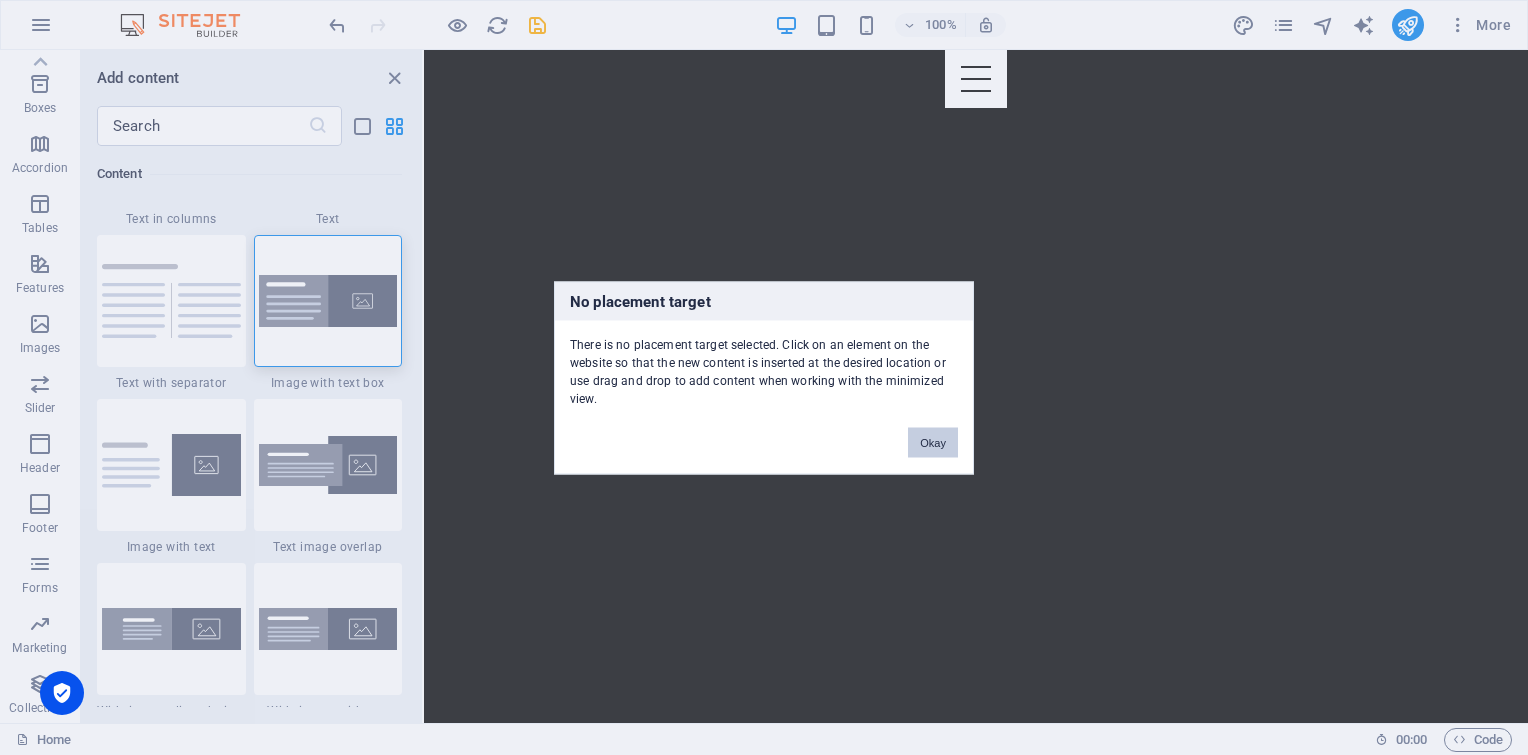 type 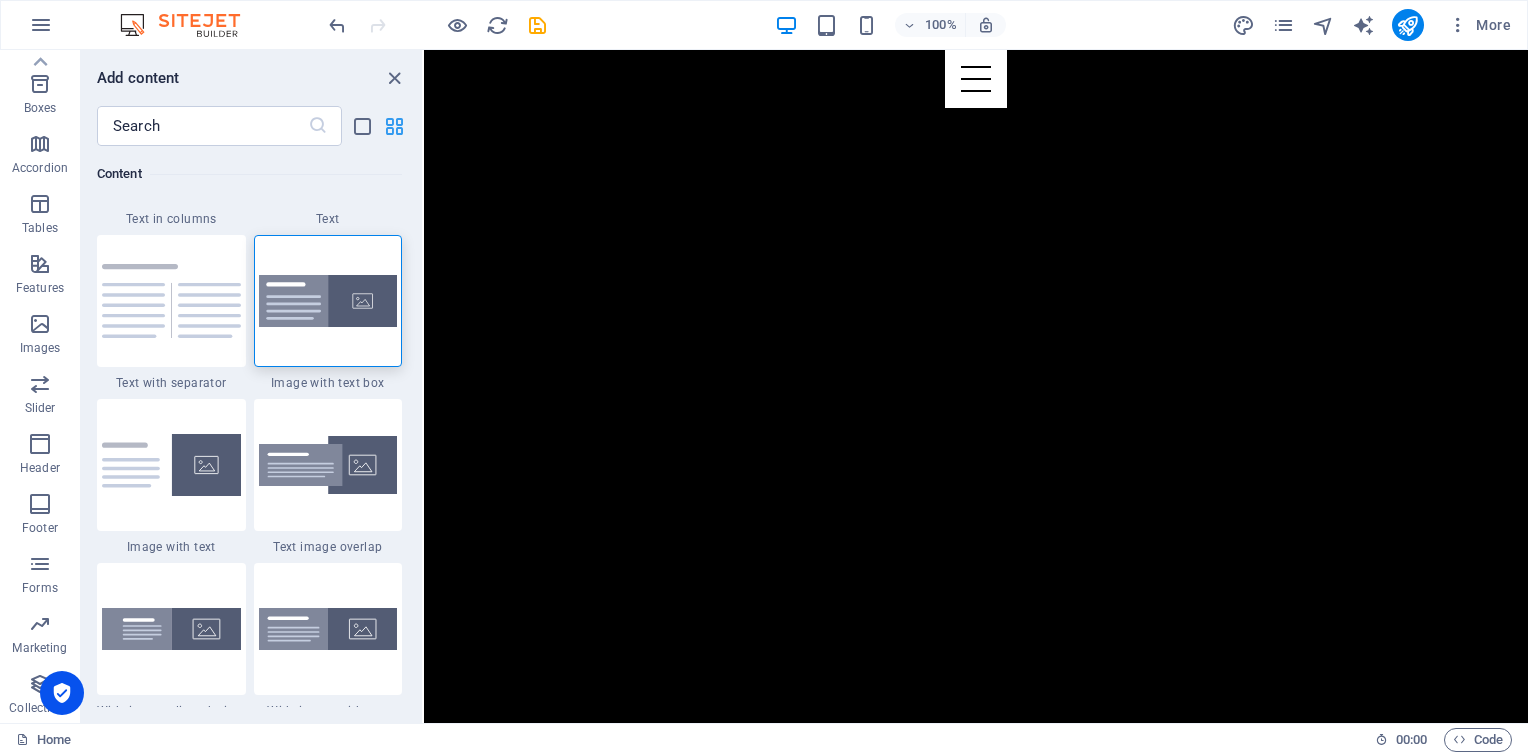 click at bounding box center (394, 126) 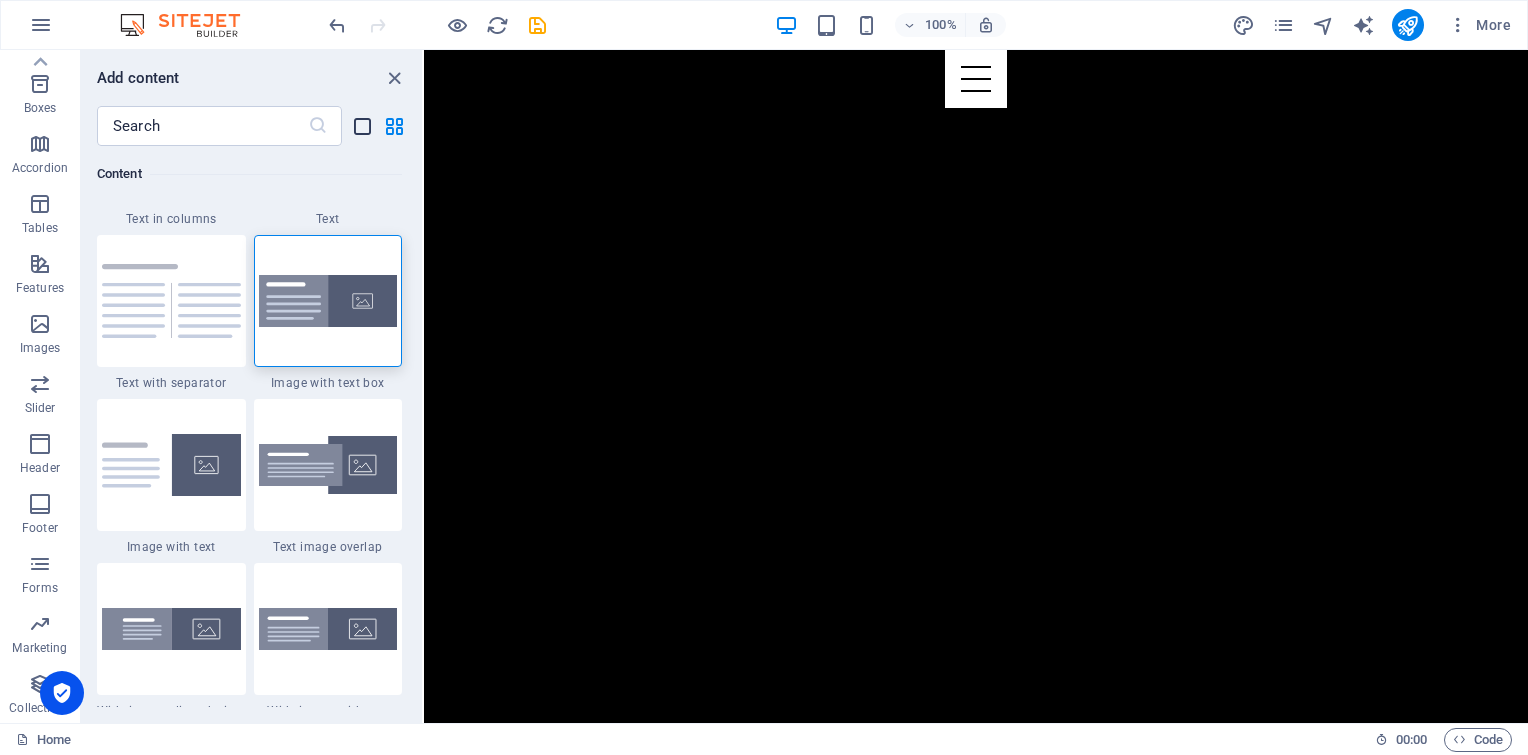 click at bounding box center (362, 126) 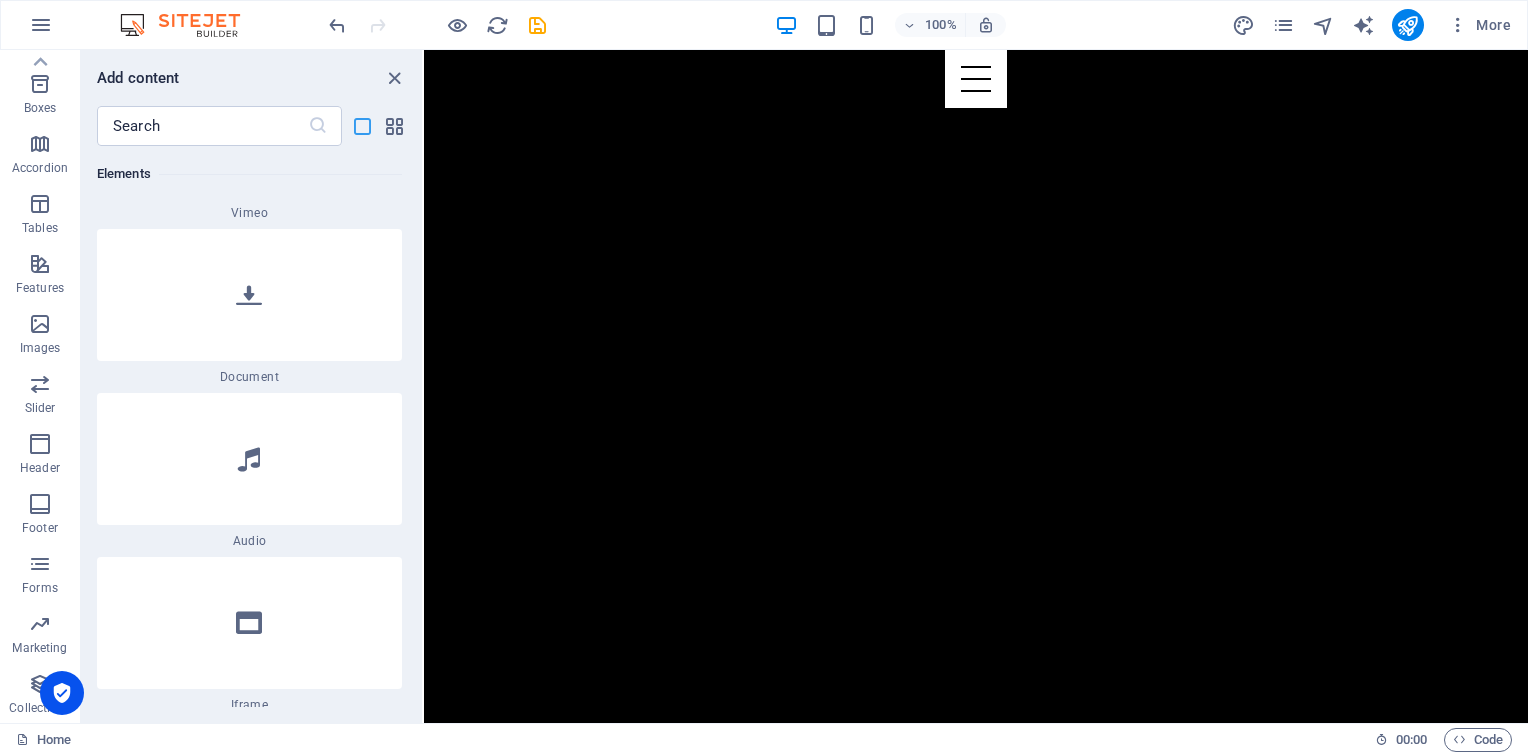 scroll, scrollTop: 10564, scrollLeft: 0, axis: vertical 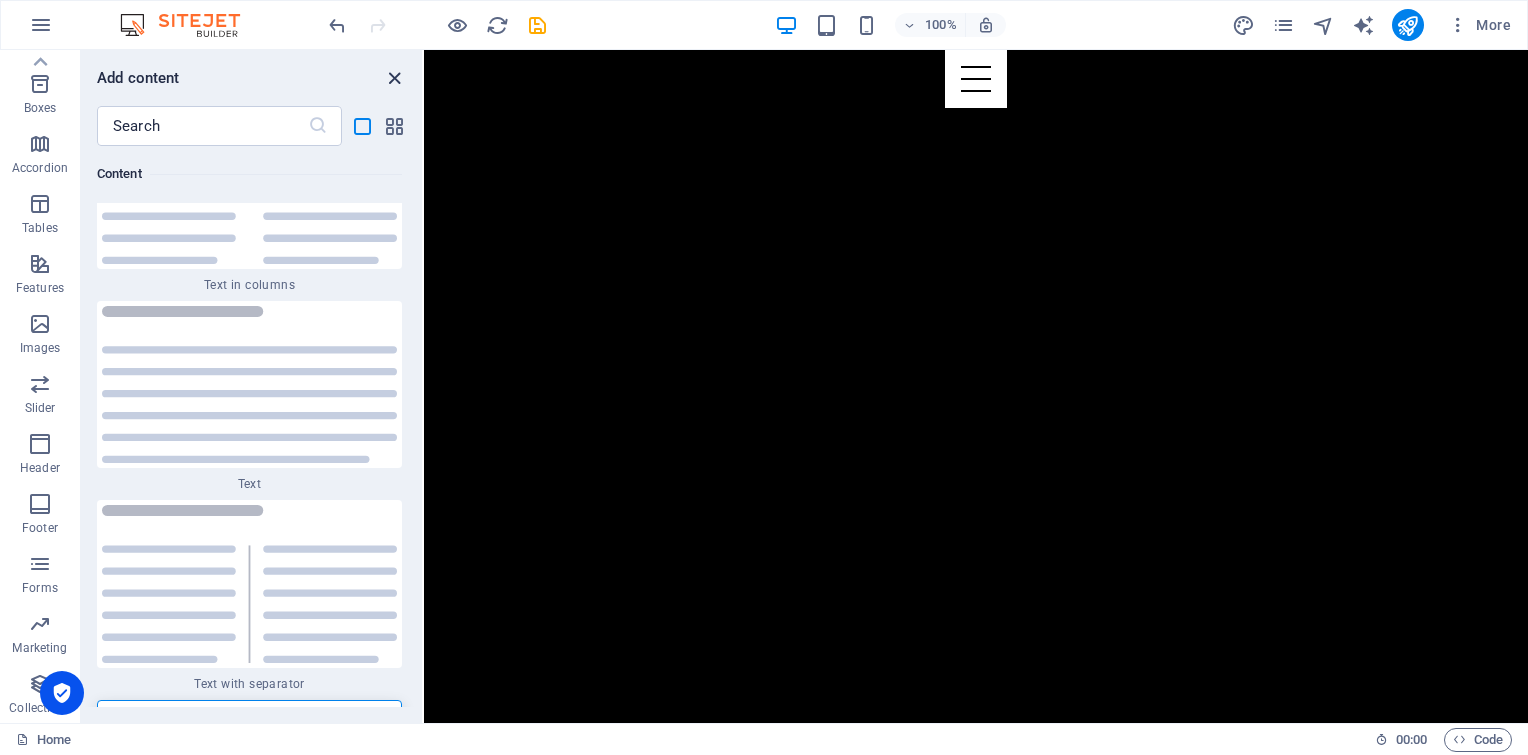 click at bounding box center [394, 78] 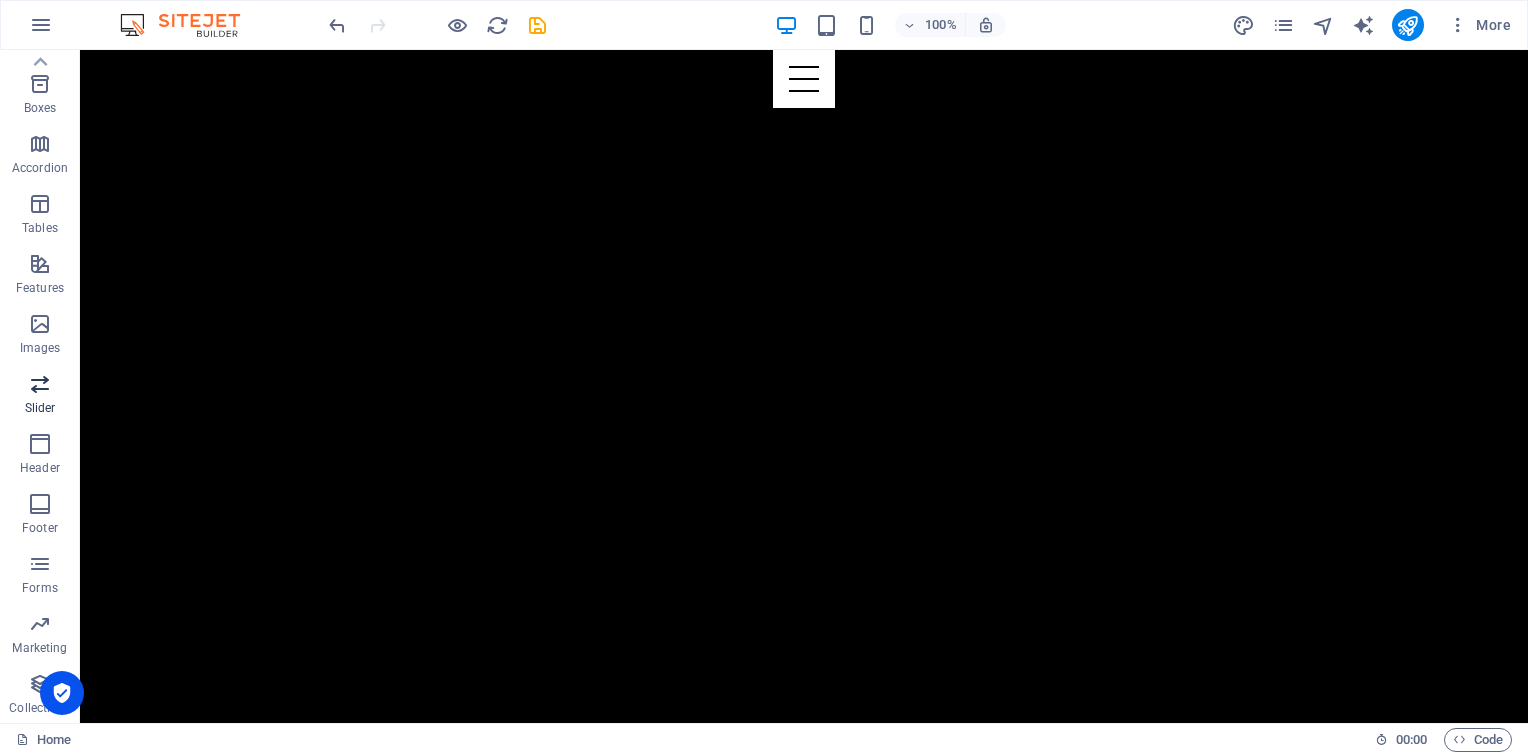 click at bounding box center (40, 384) 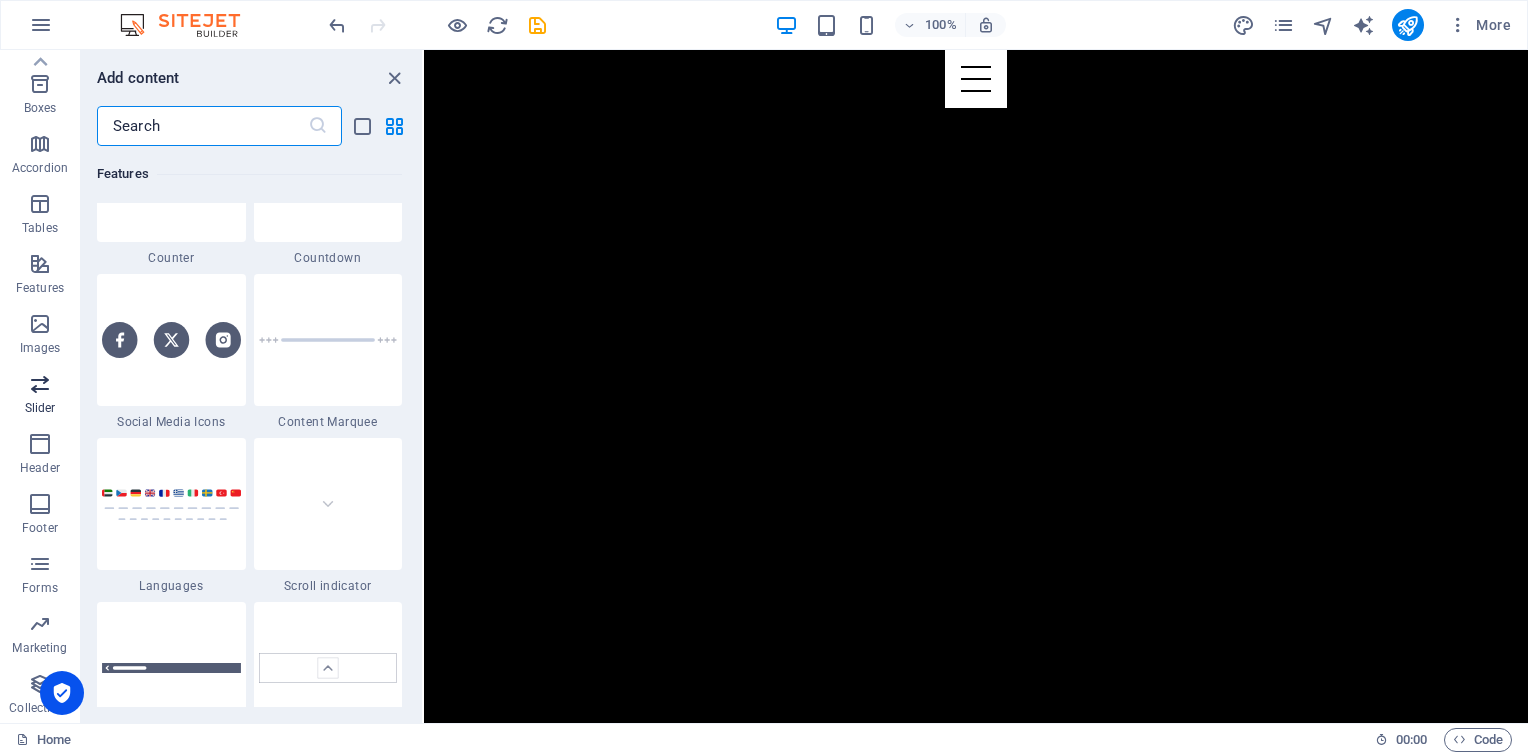scroll, scrollTop: 11172, scrollLeft: 0, axis: vertical 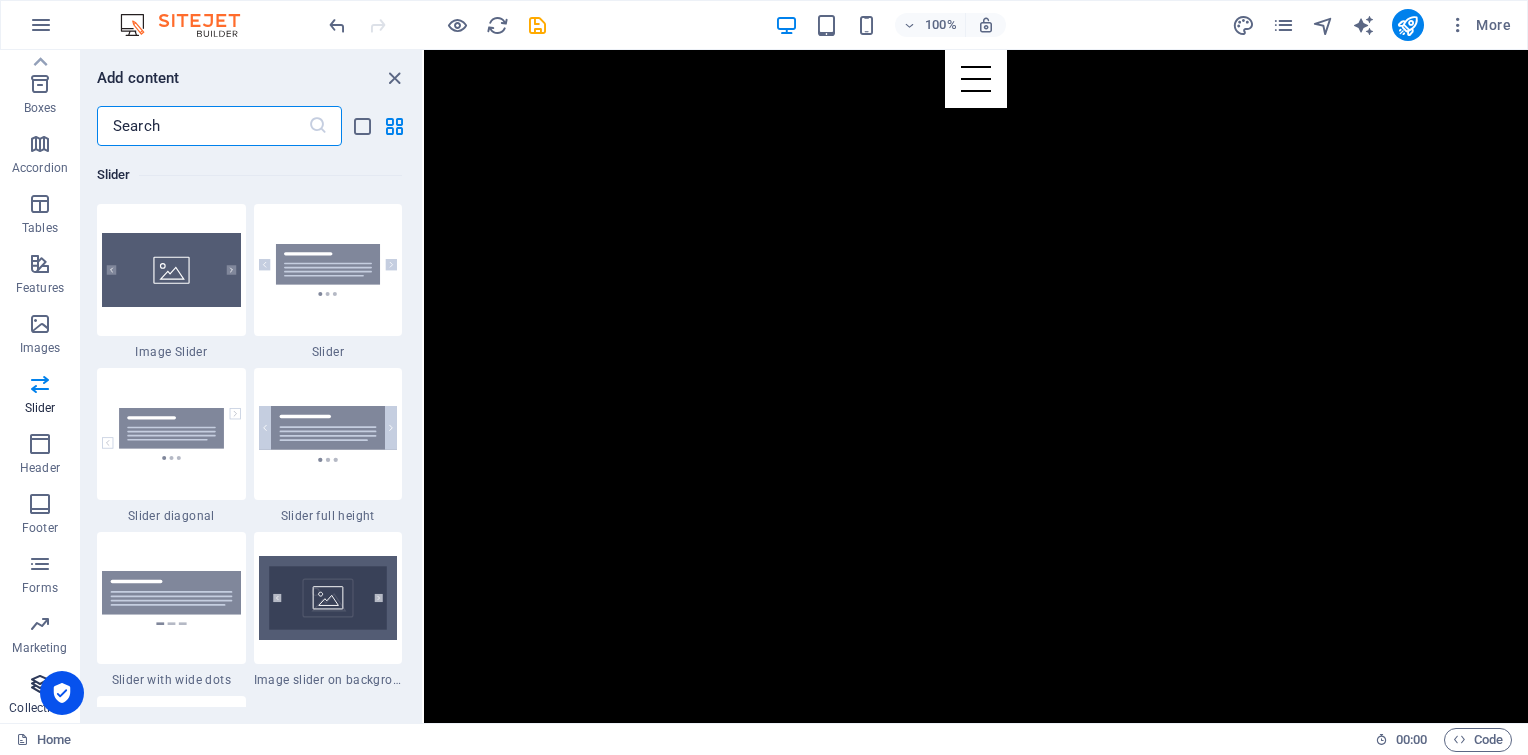 click at bounding box center [40, 684] 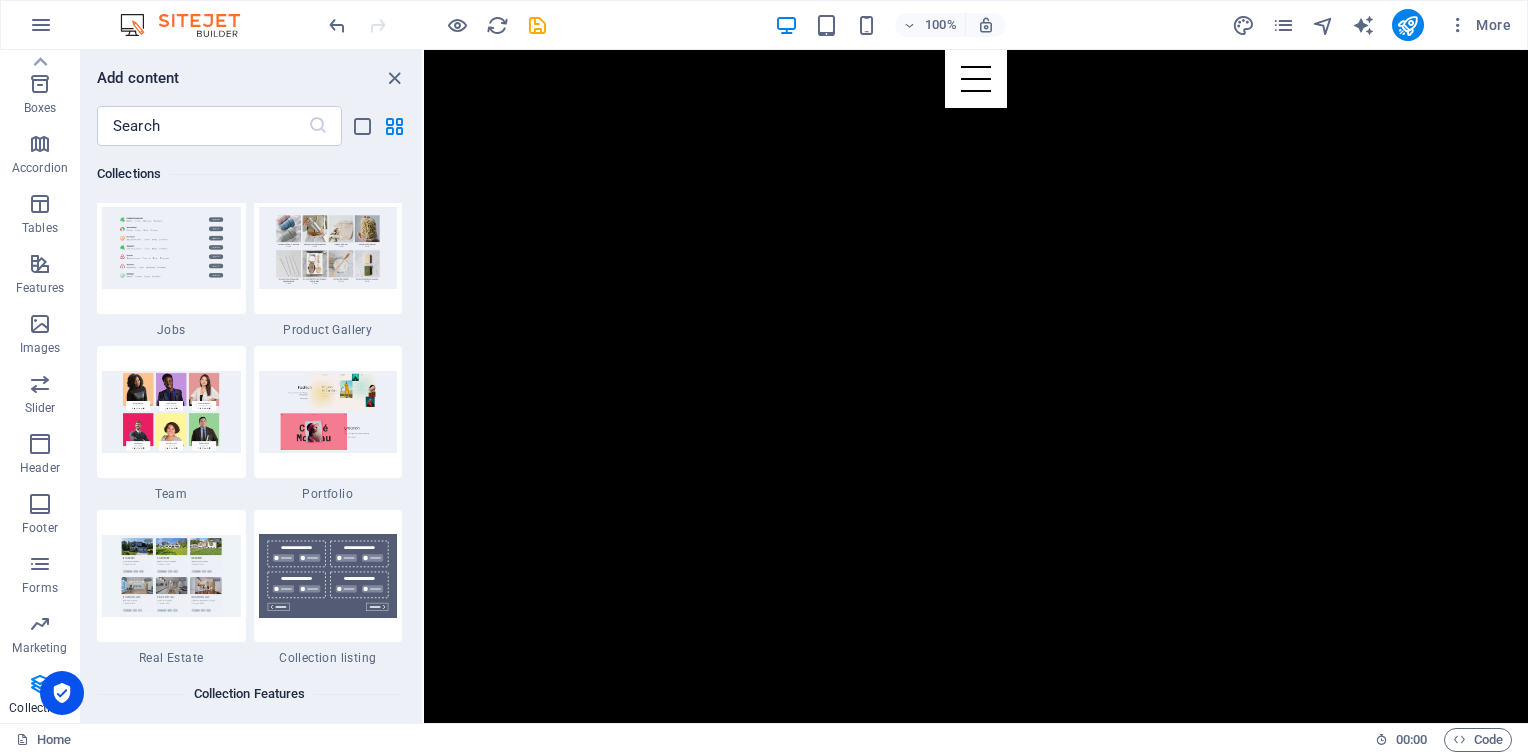 scroll, scrollTop: 18341, scrollLeft: 0, axis: vertical 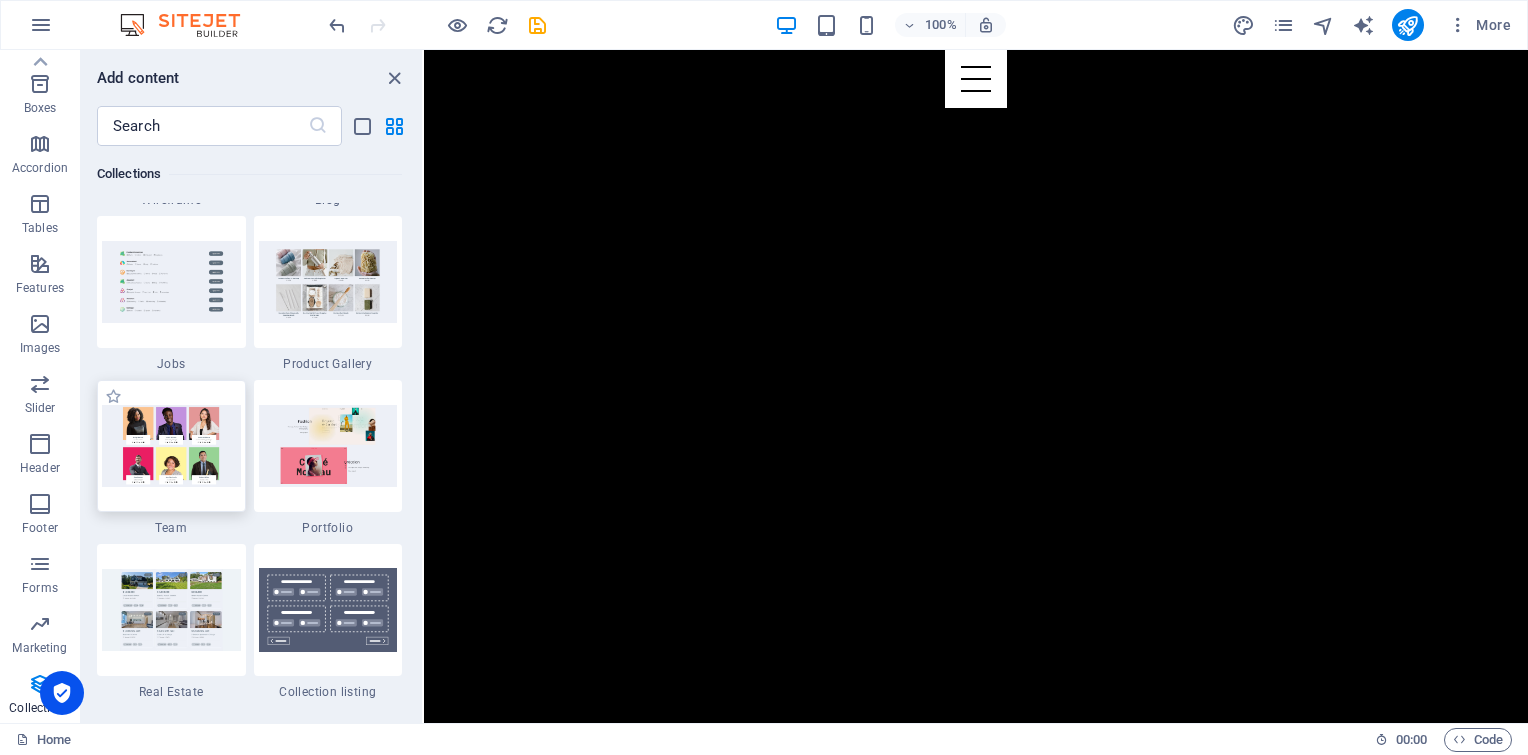 click at bounding box center (171, 445) 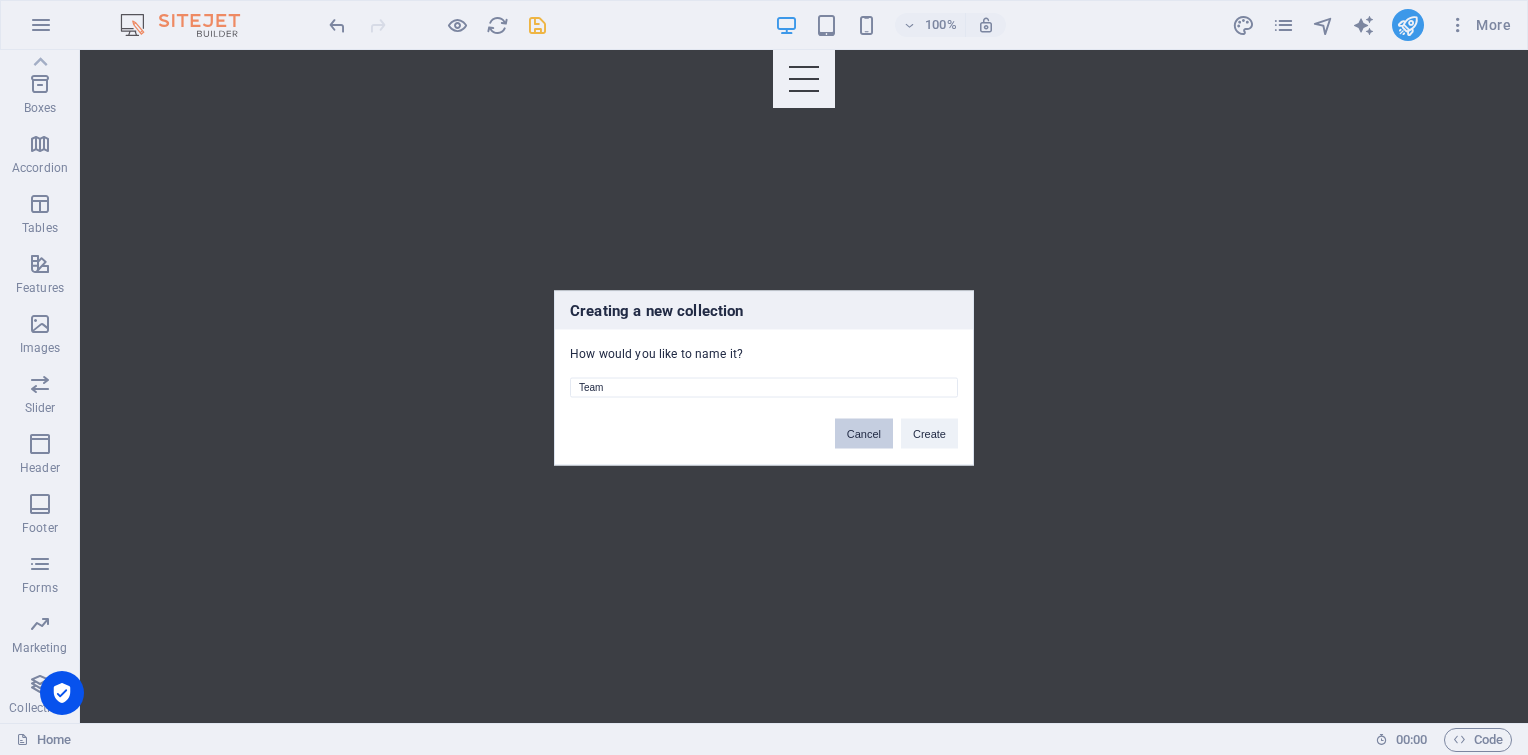 click on "Cancel" at bounding box center (864, 433) 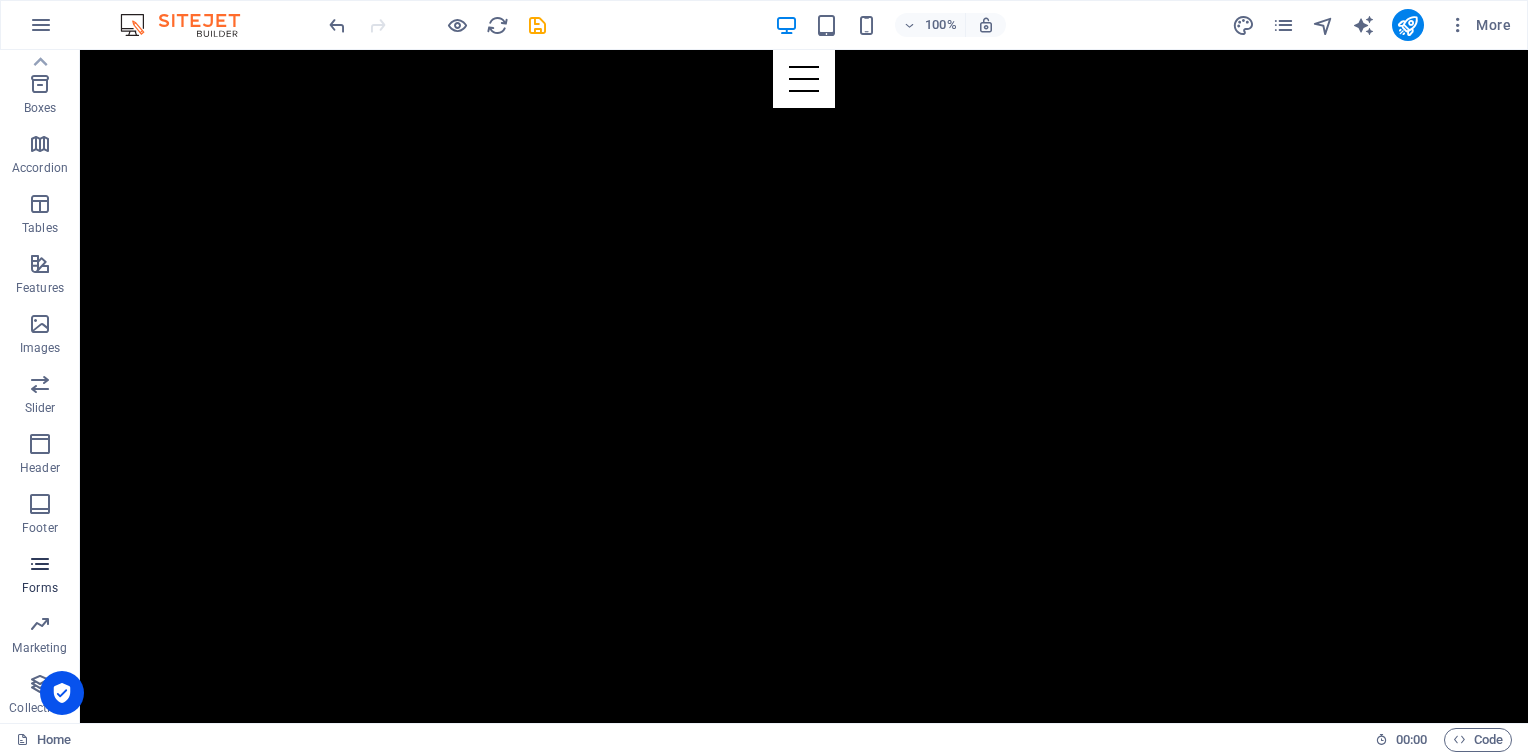 click at bounding box center (40, 564) 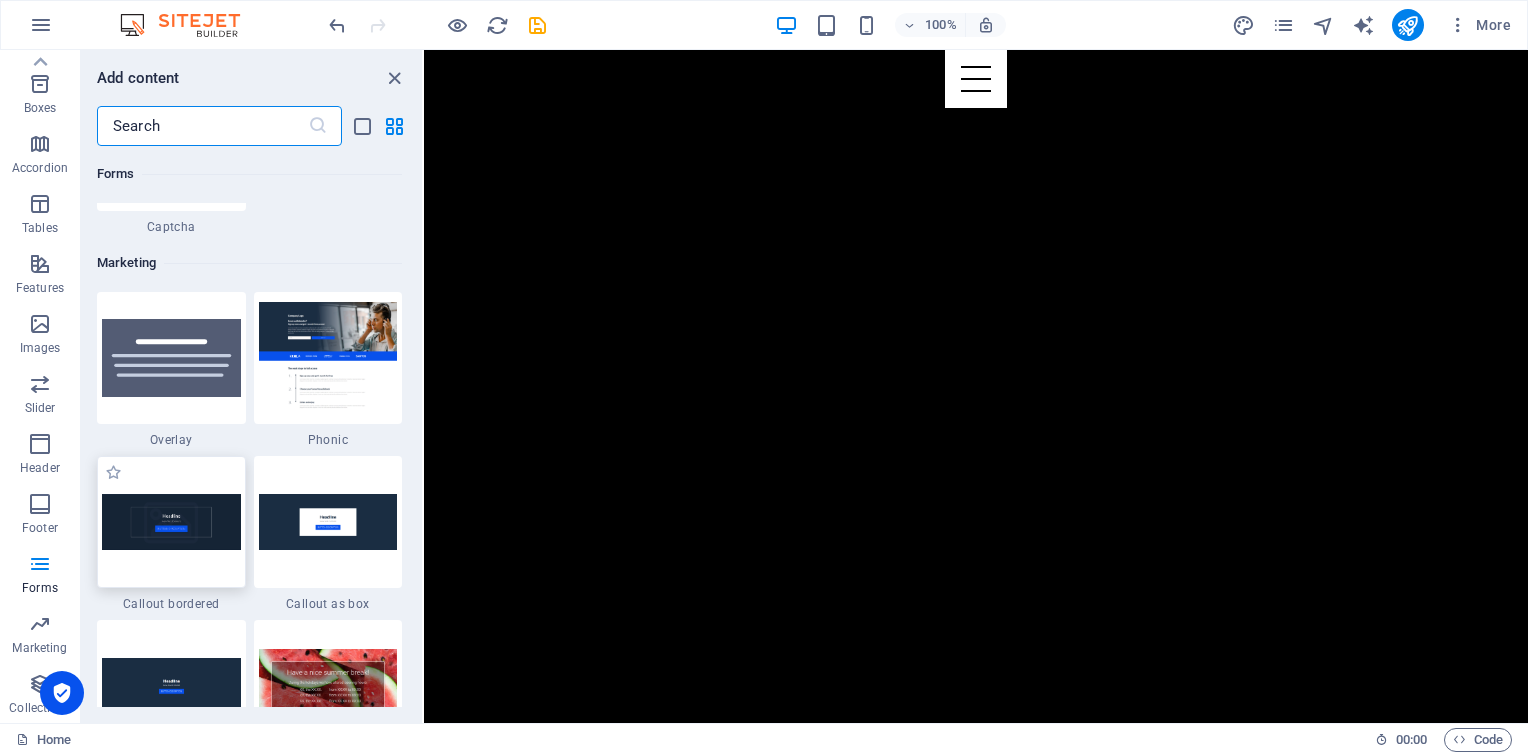 scroll, scrollTop: 16136, scrollLeft: 0, axis: vertical 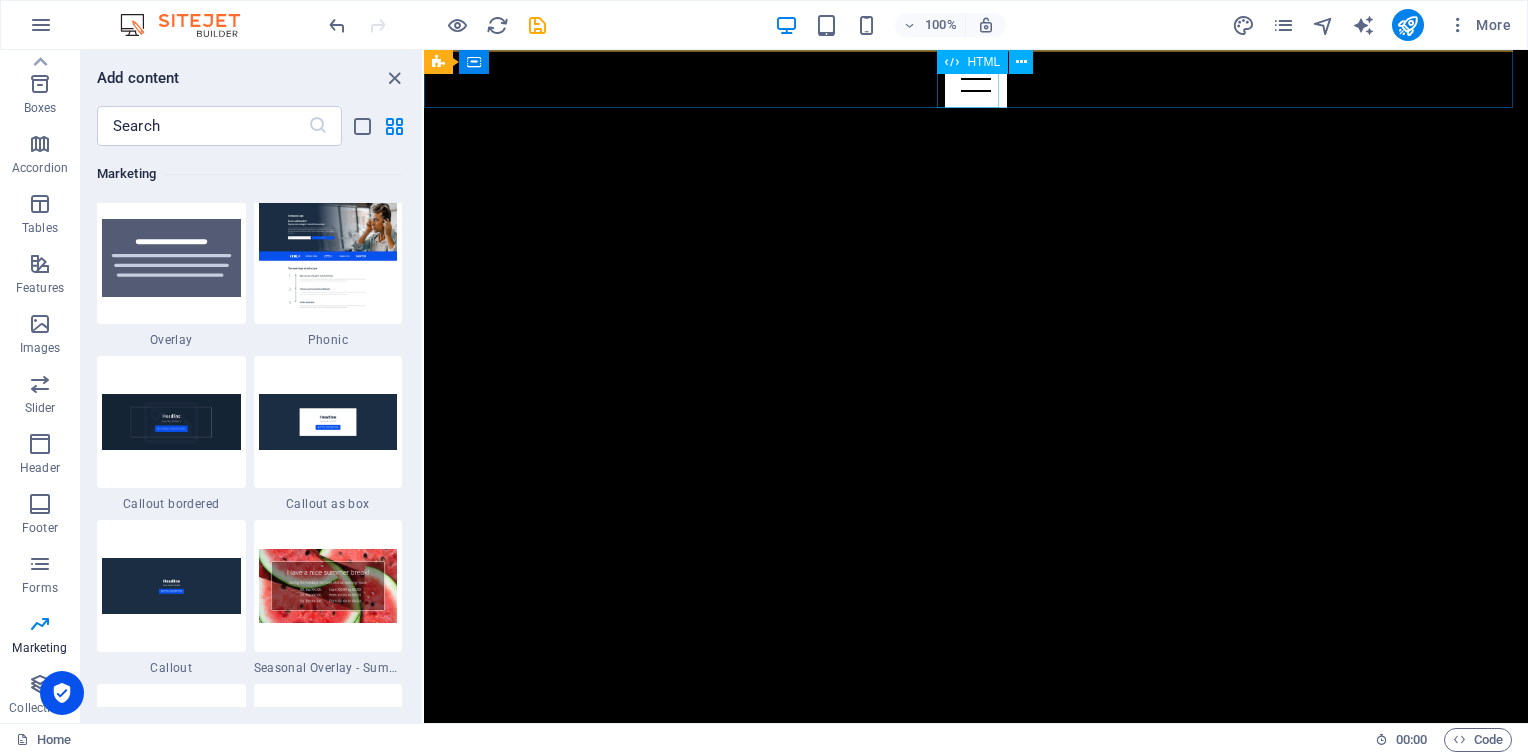 click at bounding box center [976, 79] 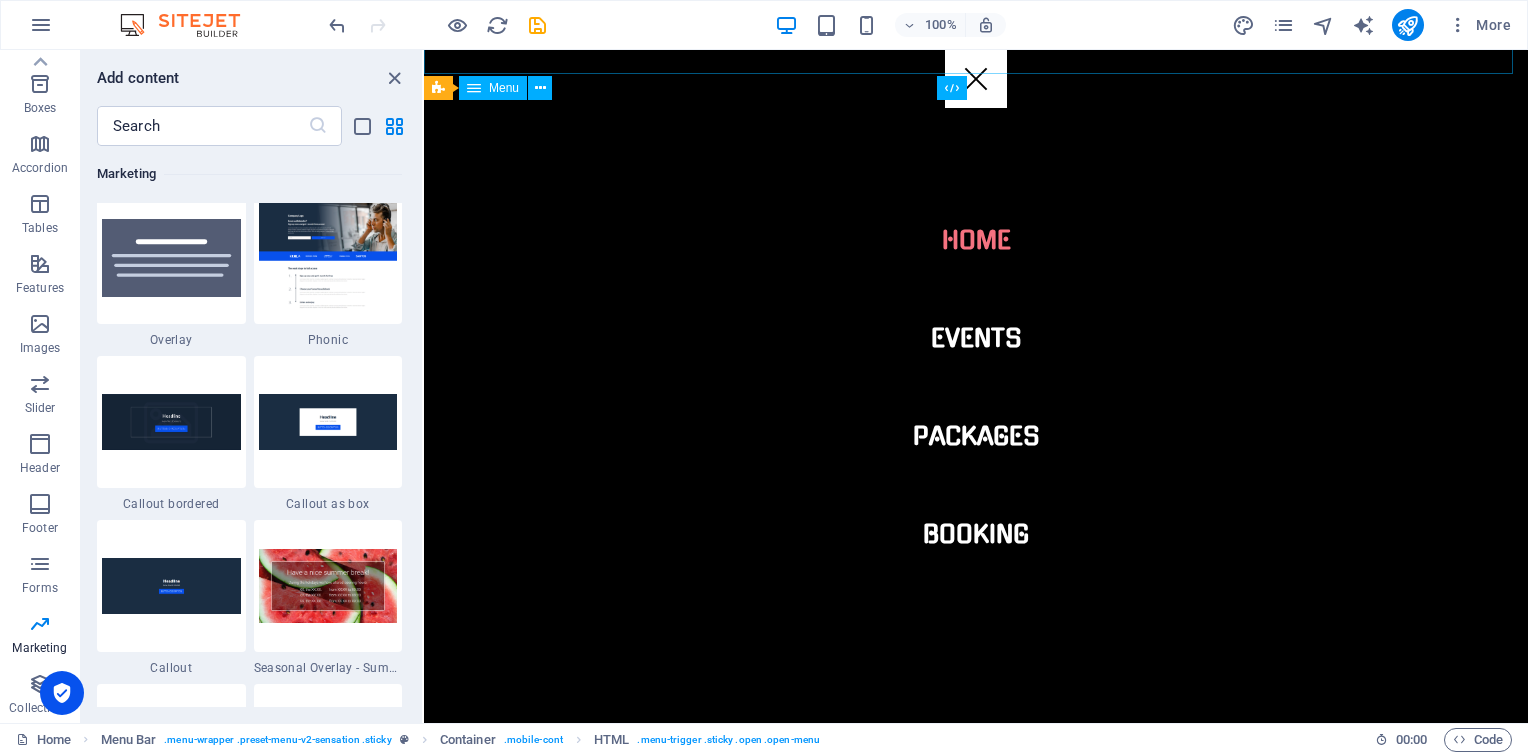 scroll, scrollTop: 200, scrollLeft: 0, axis: vertical 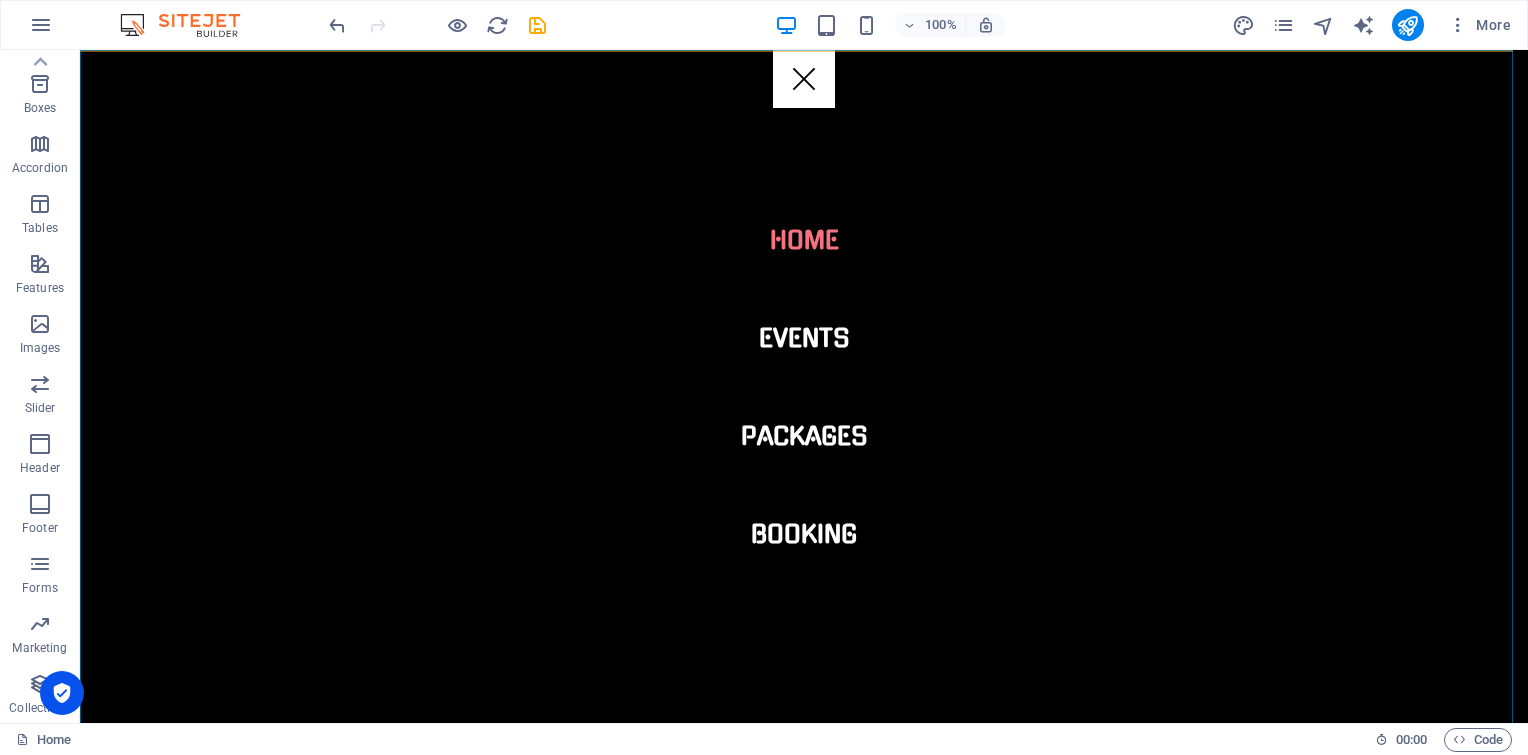 drag, startPoint x: 1484, startPoint y: 424, endPoint x: 1396, endPoint y: 454, distance: 92.973114 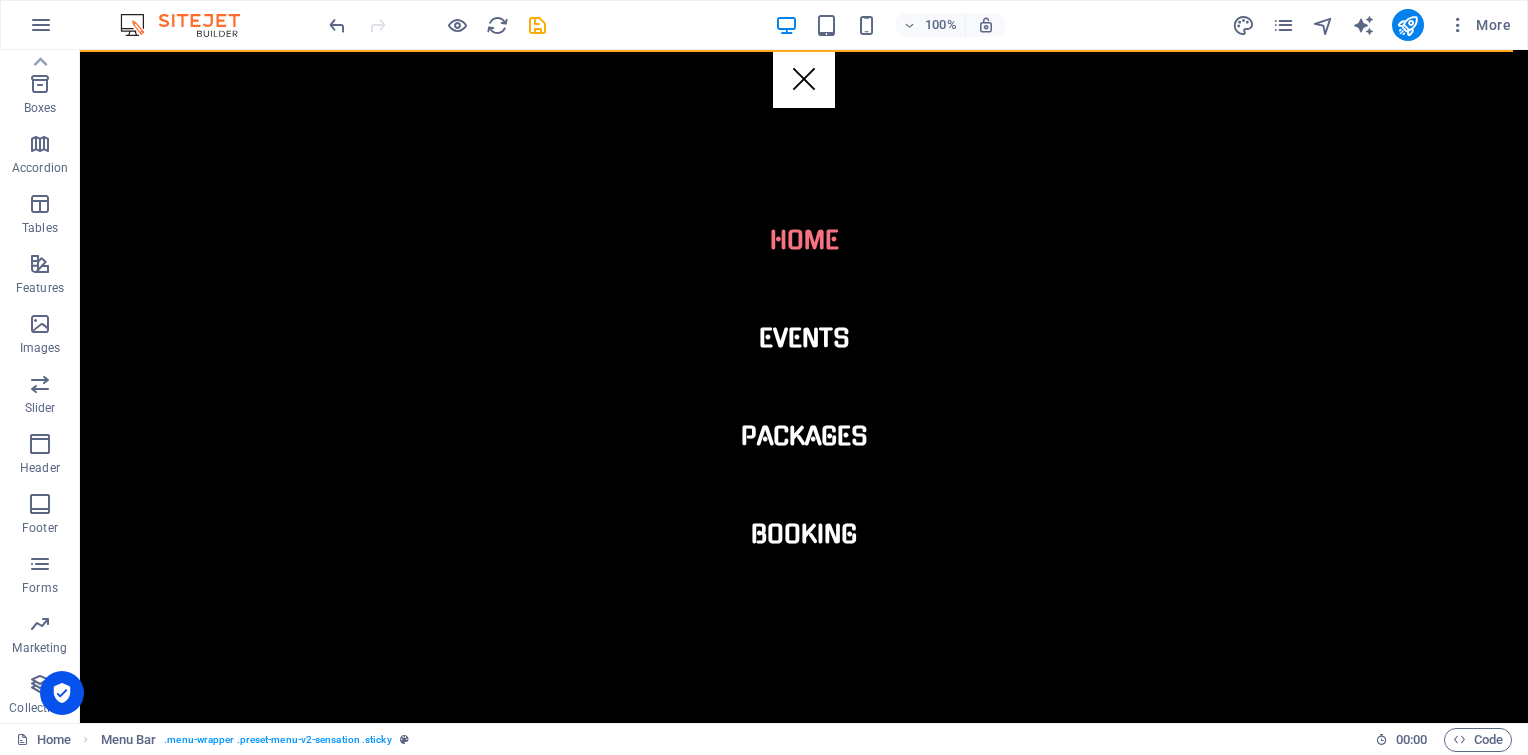click on "Home Events Packages Booking" at bounding box center [804, 386] 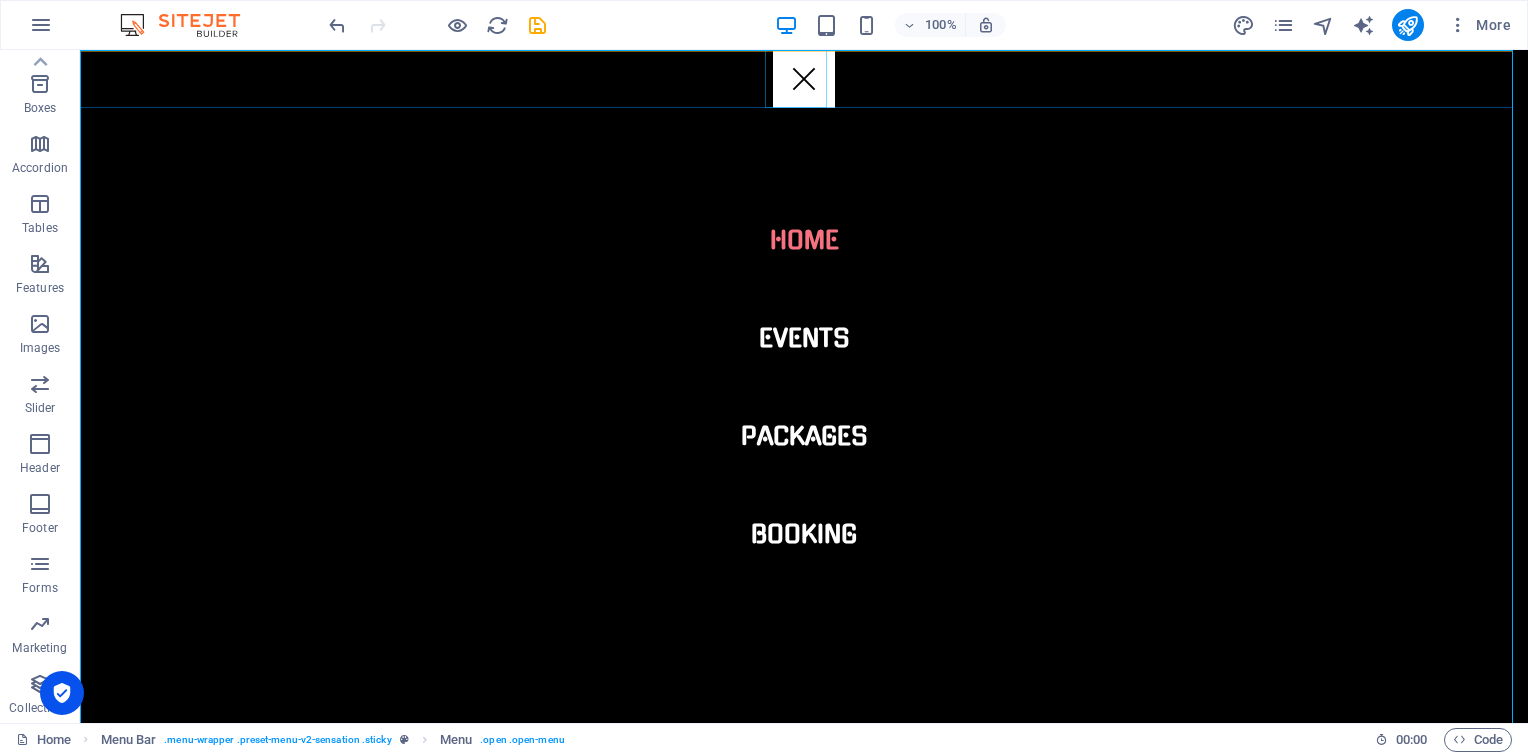 click at bounding box center (804, 79) 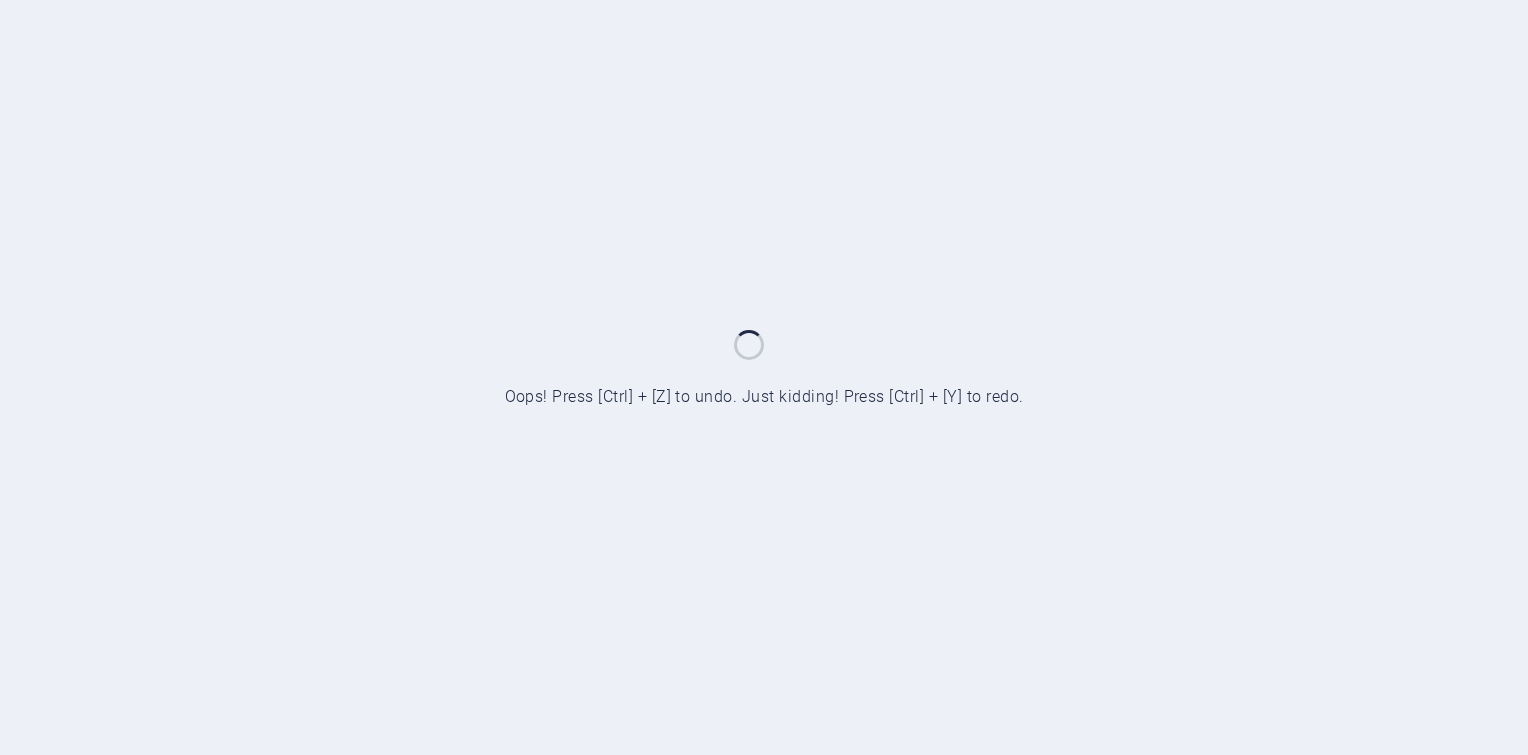scroll, scrollTop: 0, scrollLeft: 0, axis: both 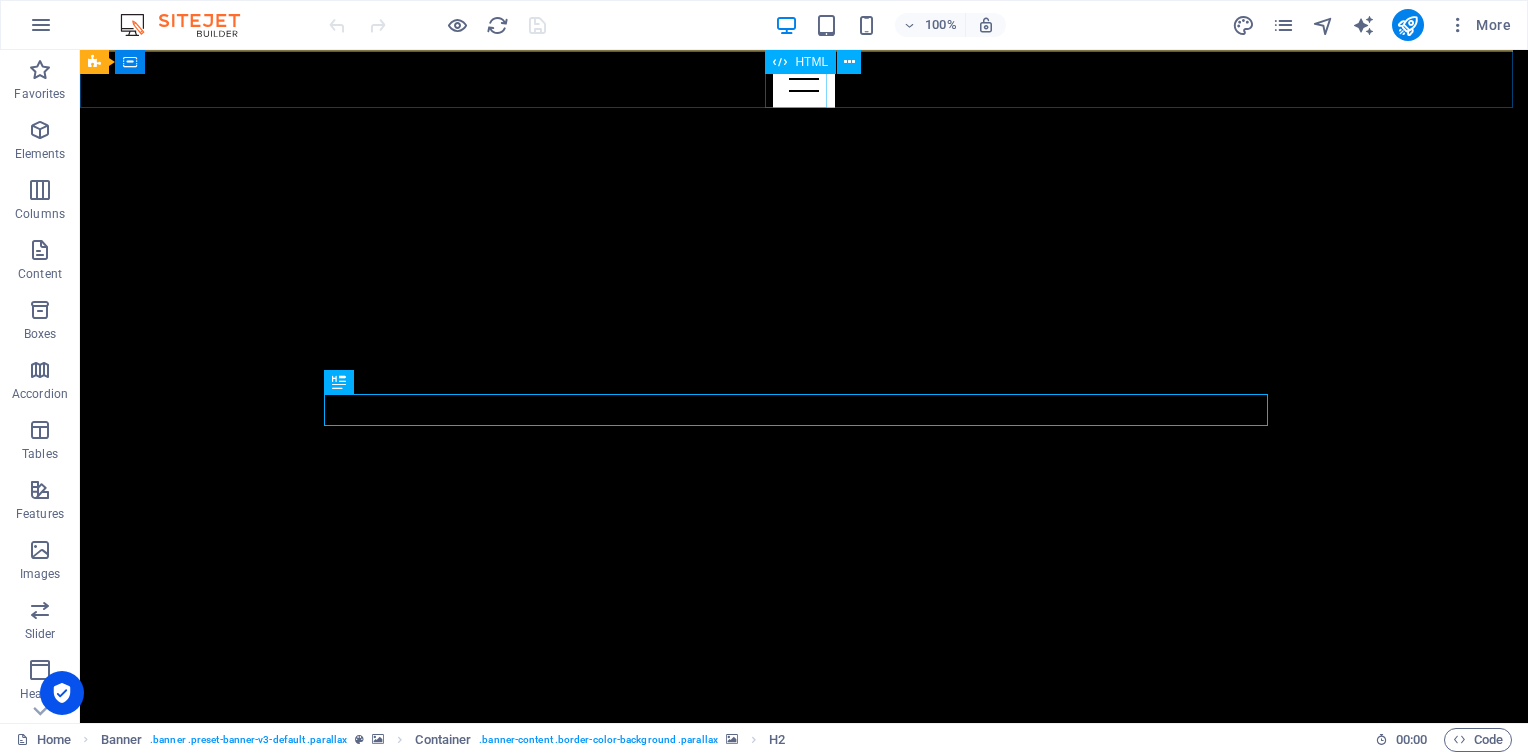 click on "HTML" at bounding box center (811, 62) 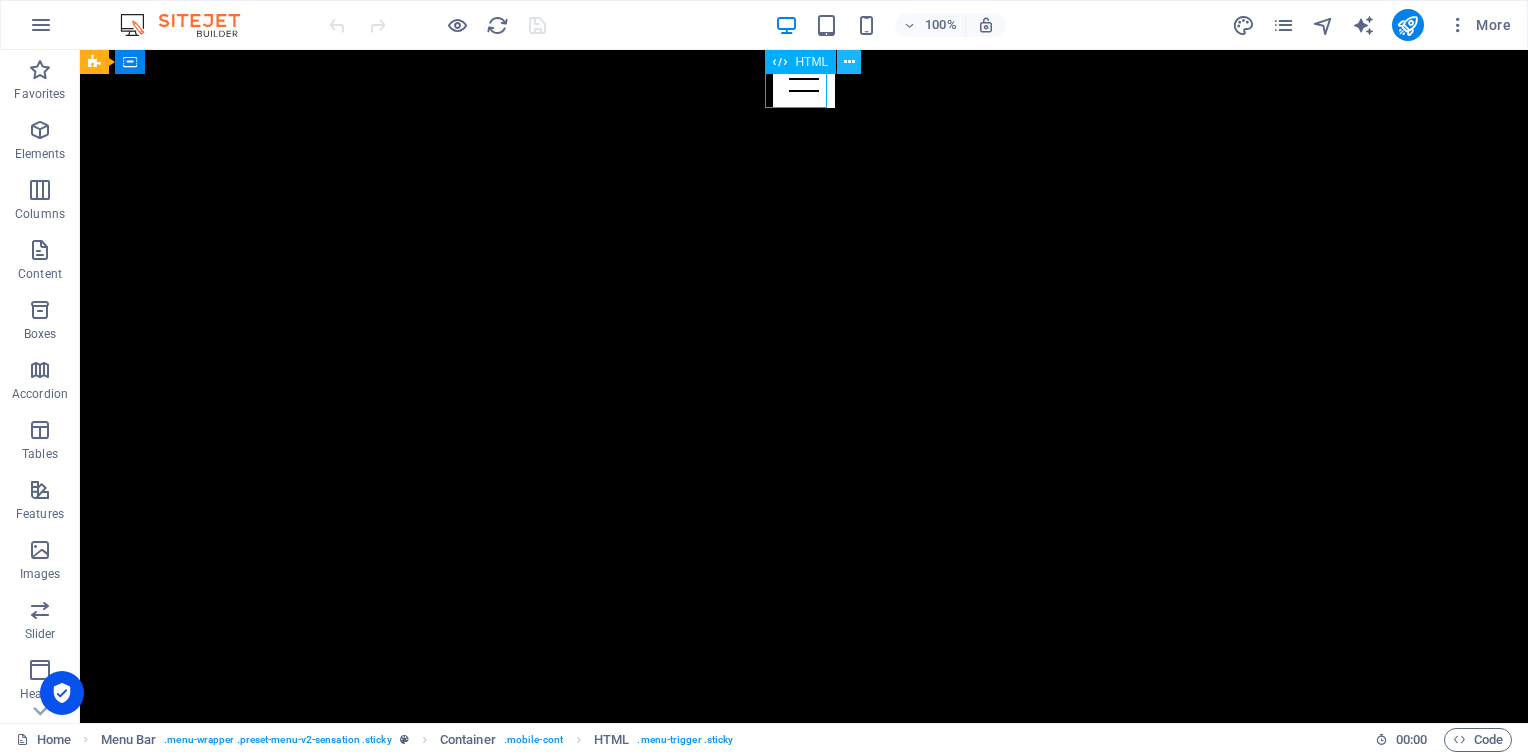 click at bounding box center [849, 62] 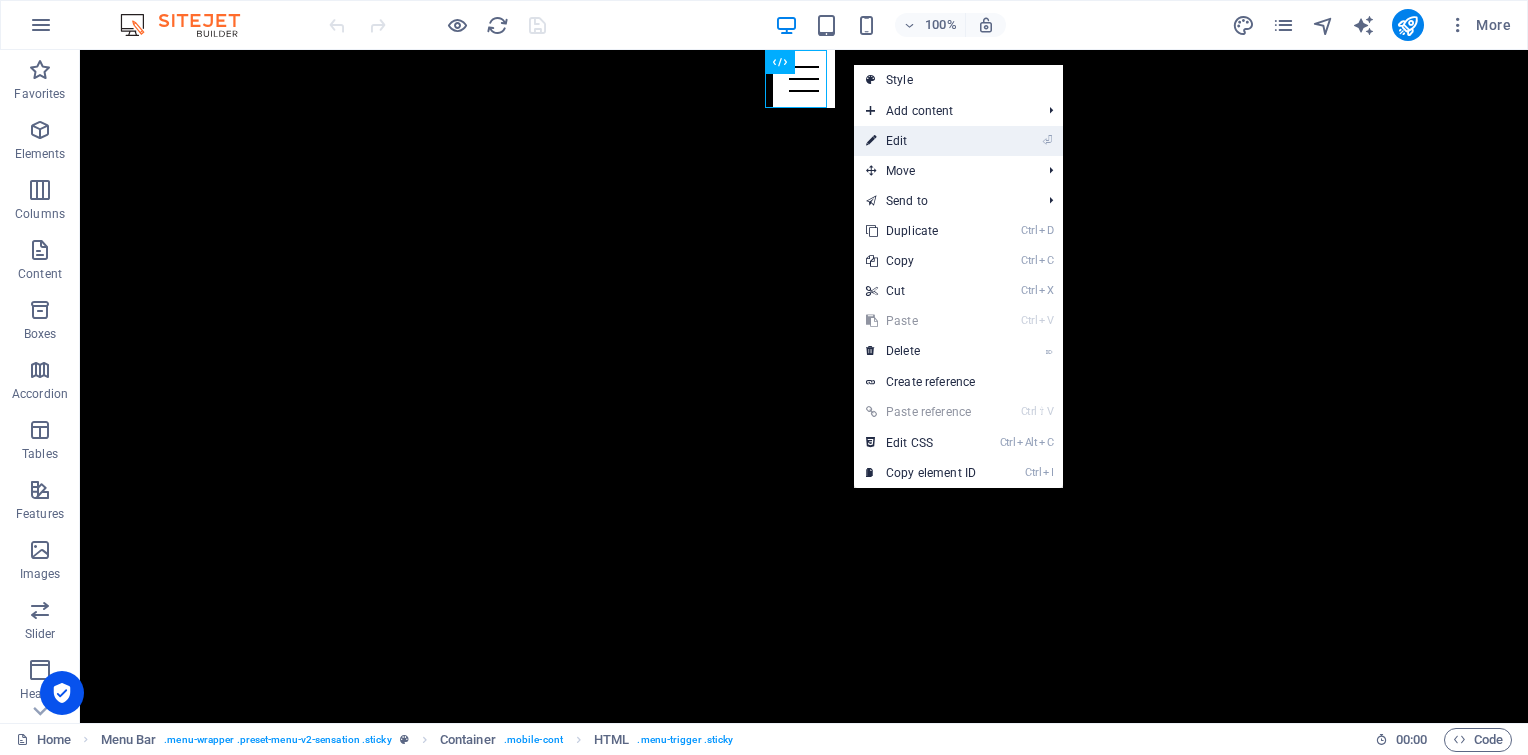 click on "⏎  Edit" at bounding box center [921, 141] 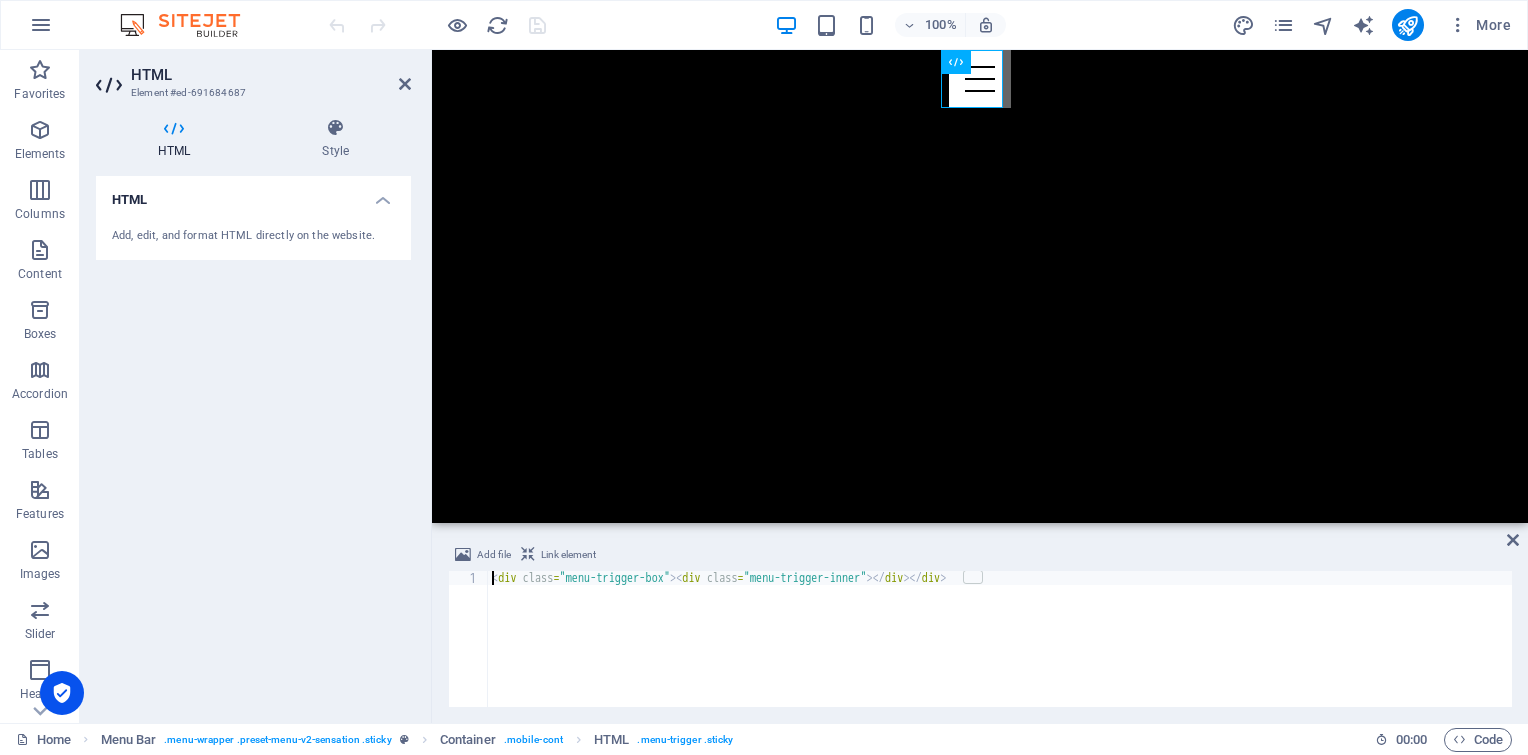 click on "Add, edit, and format HTML directly on the website." at bounding box center [253, 236] 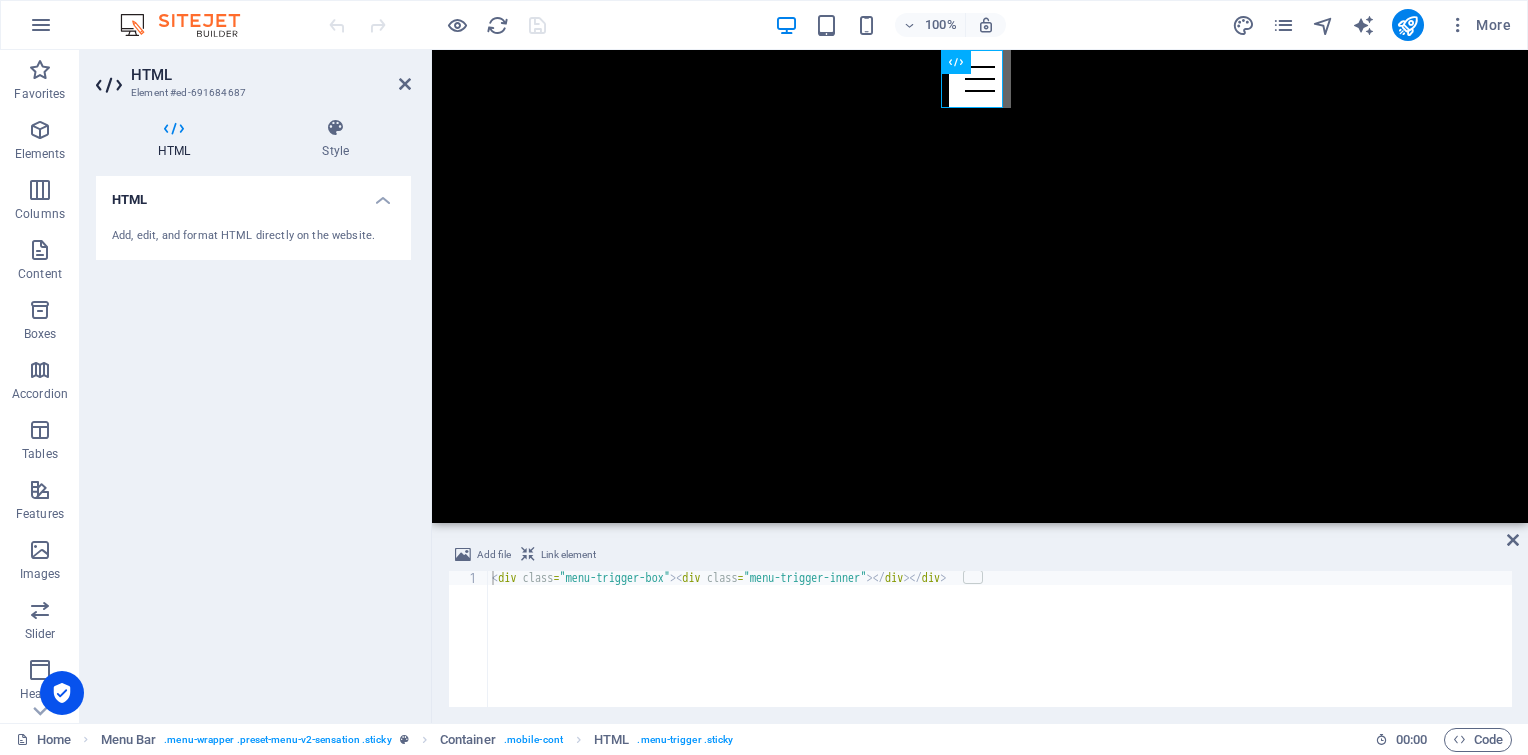 click on "< div   class = "menu-trigger-box" > < div   class = "menu-trigger-inner" > </ div > </ div >" at bounding box center (1000, 653) 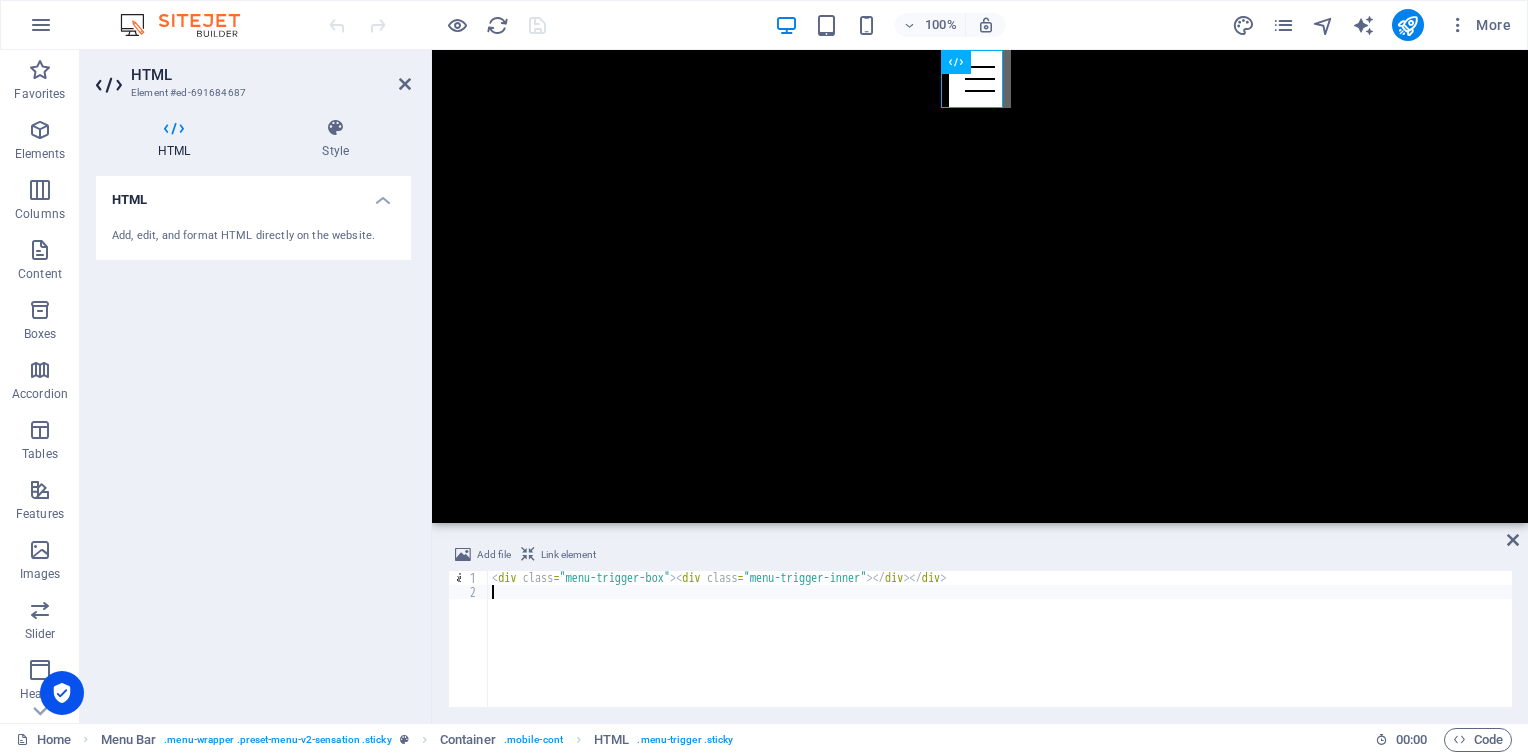 paste on "</html>" 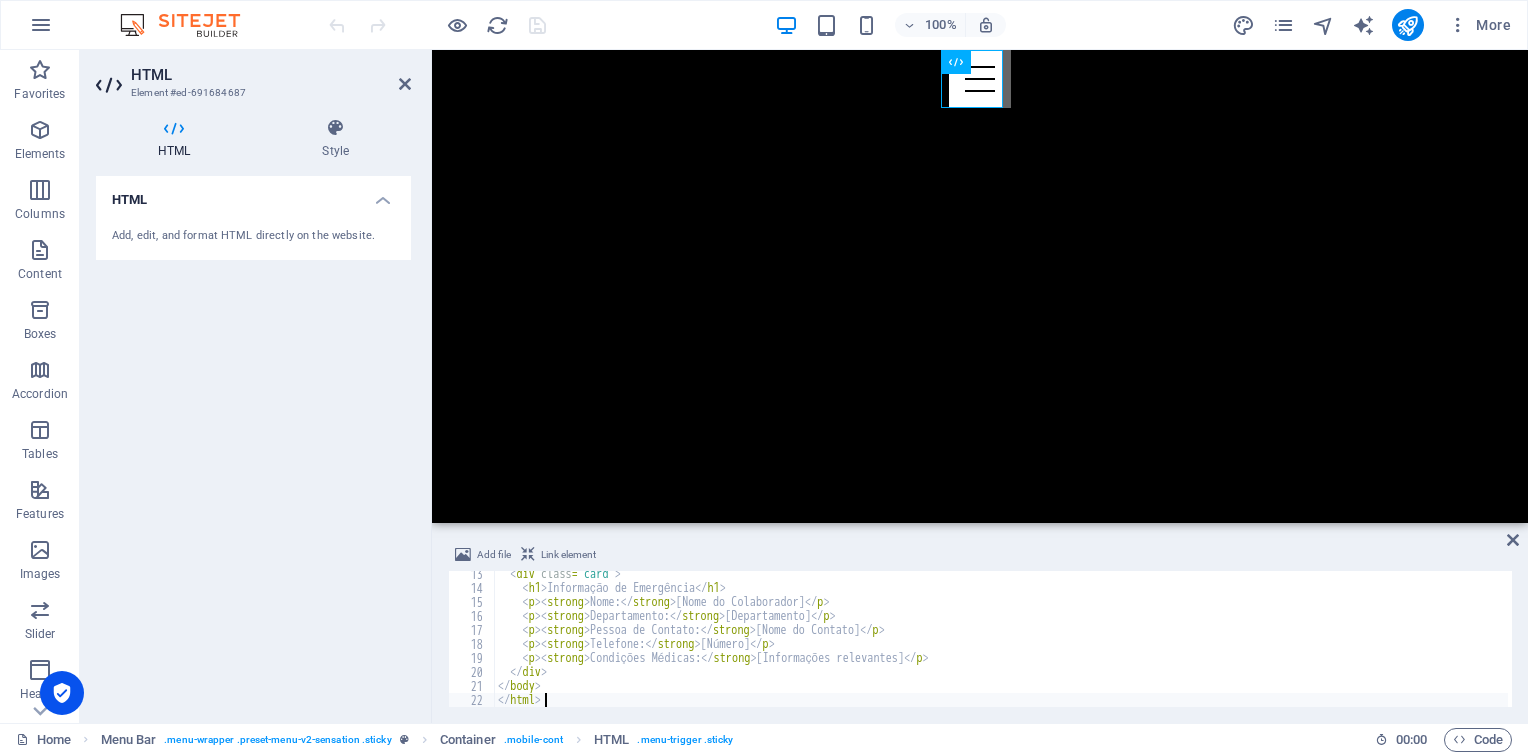 scroll, scrollTop: 186, scrollLeft: 0, axis: vertical 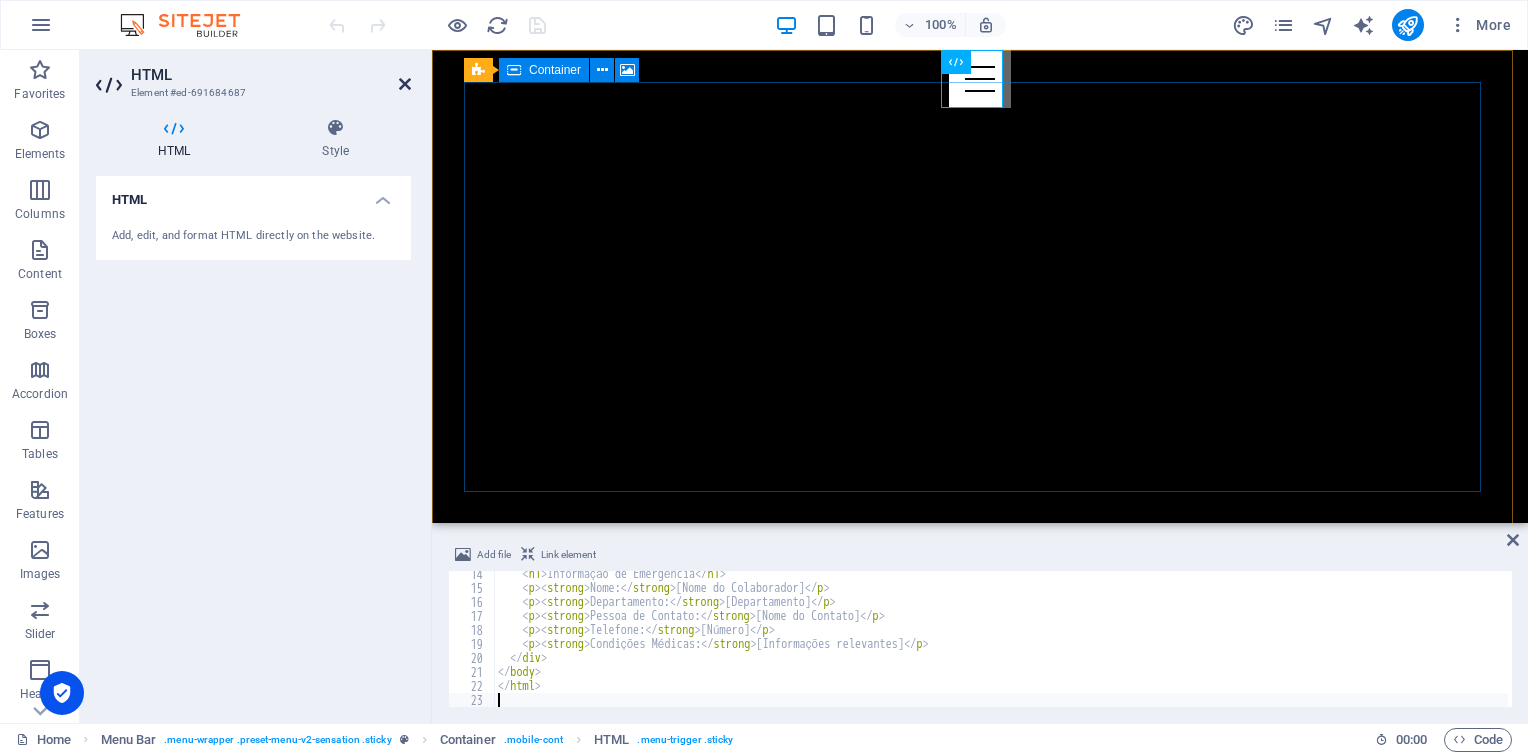 type 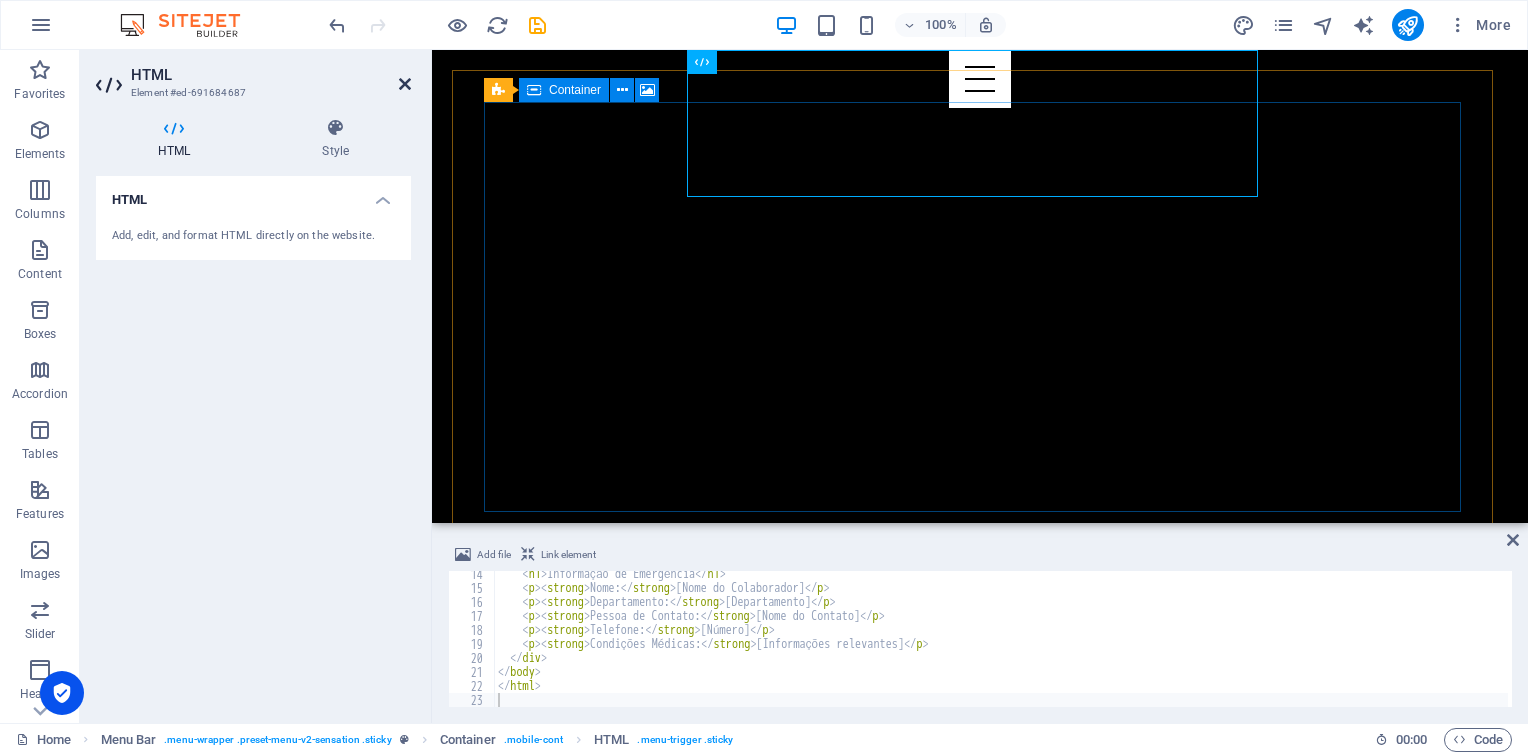 click at bounding box center [405, 84] 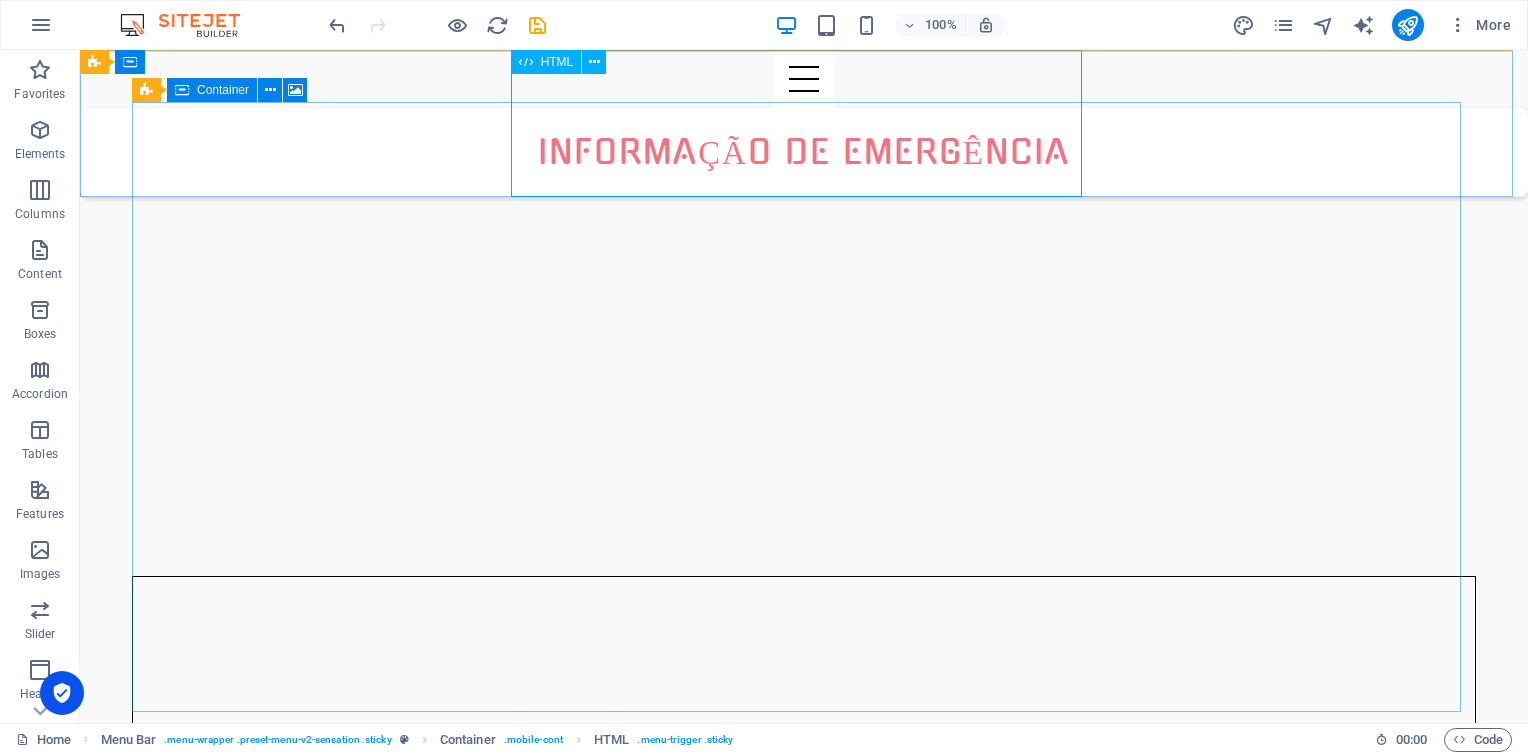 click on "Ficha de Emergência - [Nome do Colaborador]
Informação de Emergência
Nome:  [Nome do Colaborador]
Departamento:  [Departamento]
Pessoa de Contato:  [Nome do Contato]
Telefone:  [Número]
Condições Médicas:  [Informações relevantes]" at bounding box center (804, 123) 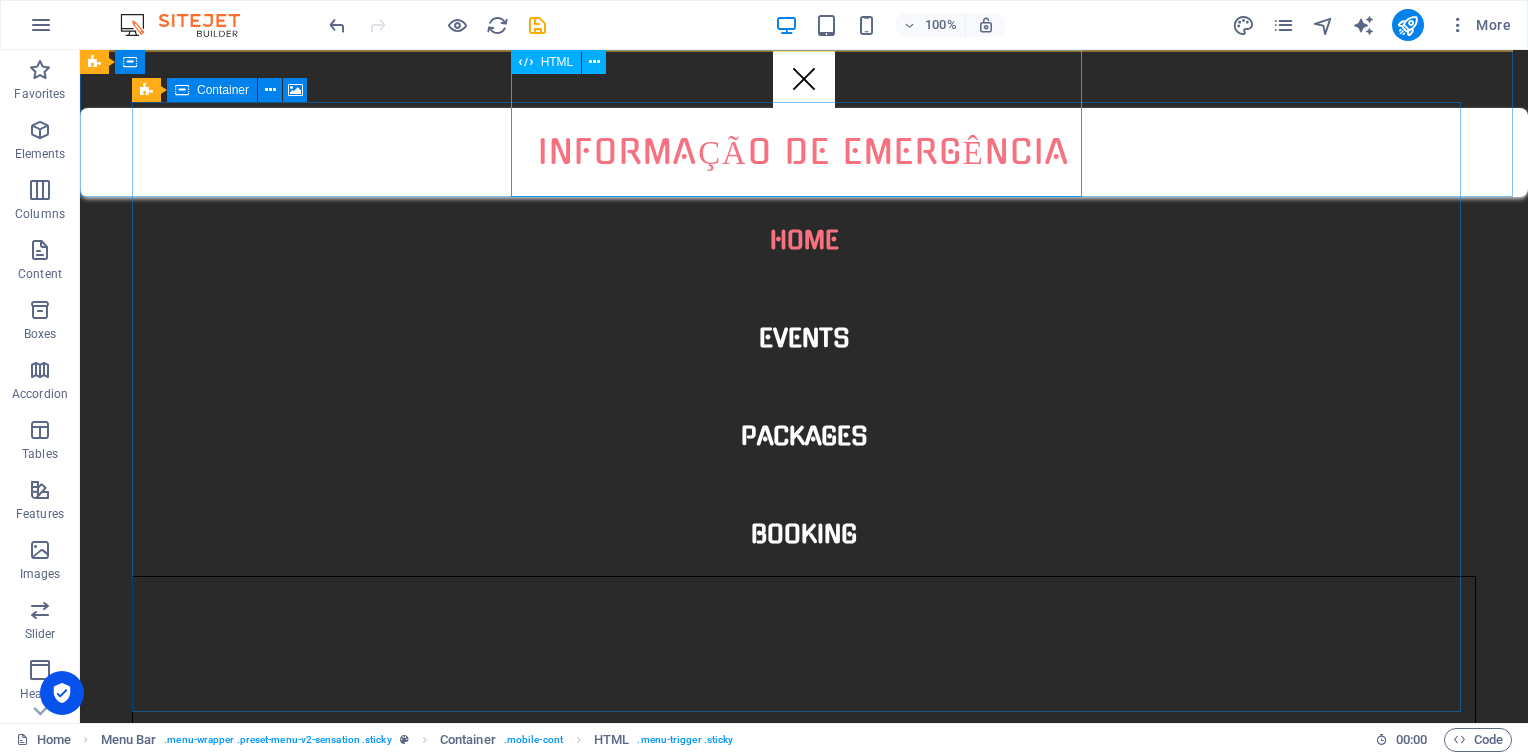 click on "Ficha de Emergência - [Nome do Colaborador]
Informação de Emergência
Nome:  [Nome do Colaborador]
Departamento:  [Departamento]
Pessoa de Contato:  [Nome do Contato]
Telefone:  [Número]
Condições Médicas:  [Informações relevantes]" at bounding box center (804, 123) 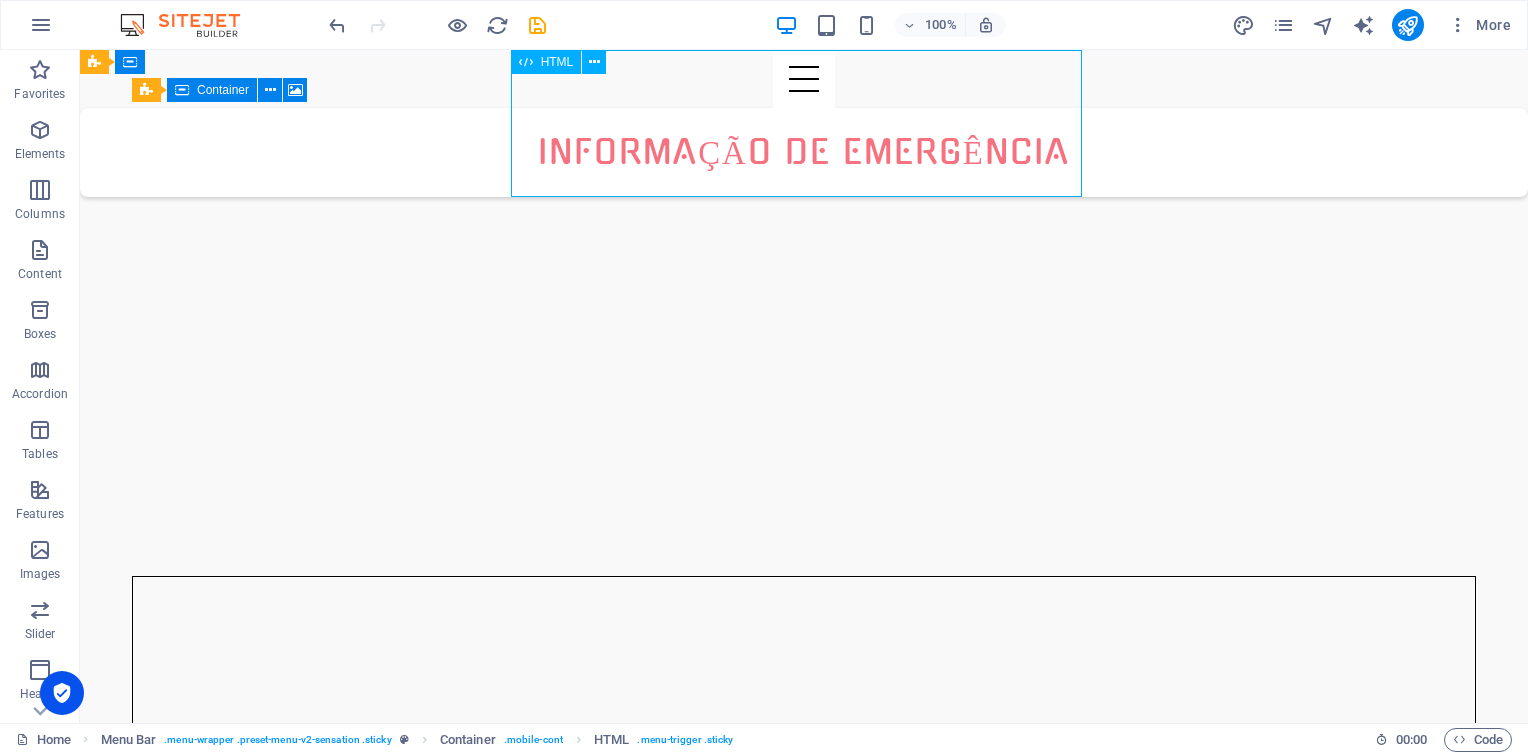 click on "Ficha de Emergência - [Nome do Colaborador]
Informação de Emergência
Nome:  [Nome do Colaborador]
Departamento:  [Departamento]
Pessoa de Contato:  [Nome do Contato]
Telefone:  [Número]
Condições Médicas:  [Informações relevantes]" at bounding box center (804, 123) 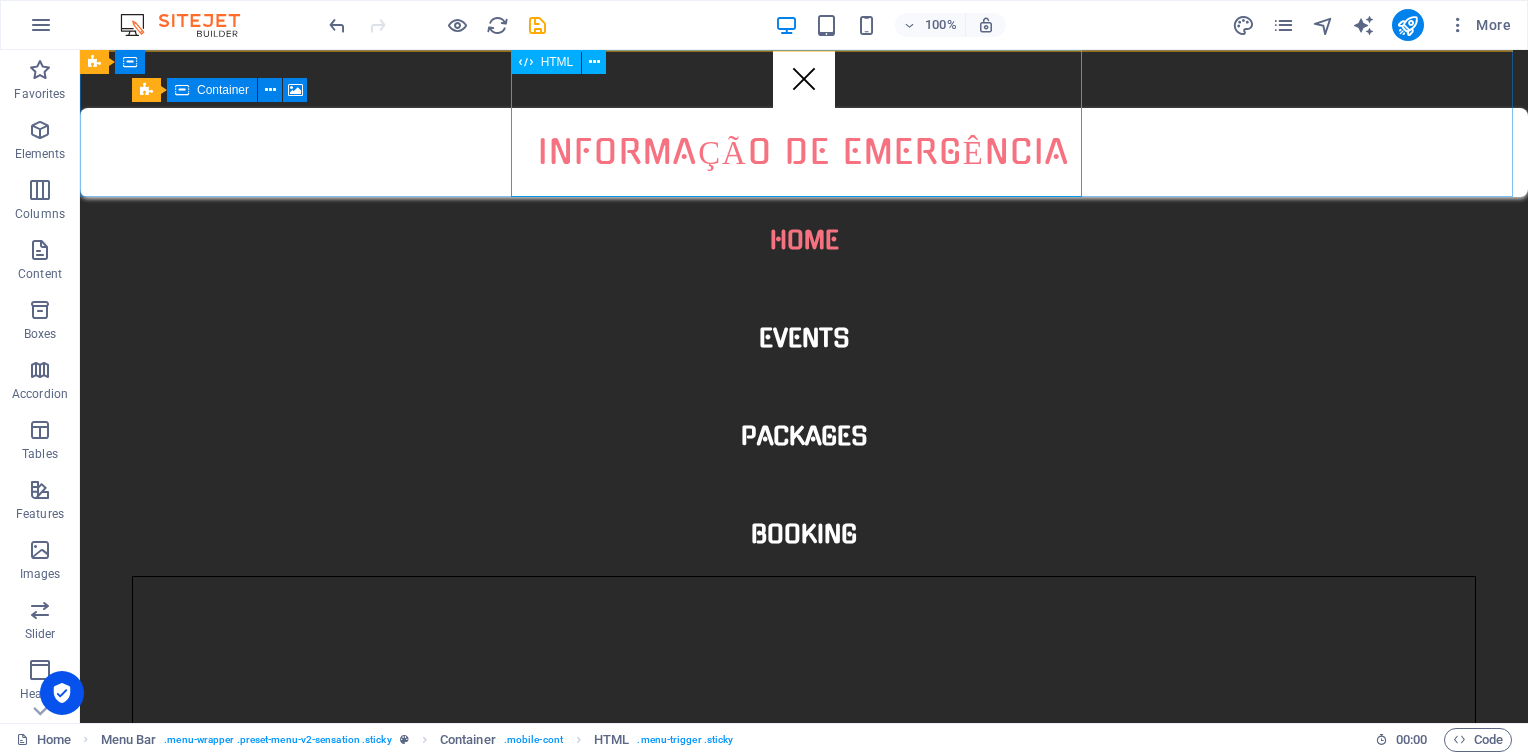 click on "Ficha de Emergência - [Nome do Colaborador]
Informação de Emergência
Nome:  [Nome do Colaborador]
Departamento:  [Departamento]
Pessoa de Contato:  [Nome do Contato]
Telefone:  [Número]
Condições Médicas:  [Informações relevantes]" at bounding box center (804, 123) 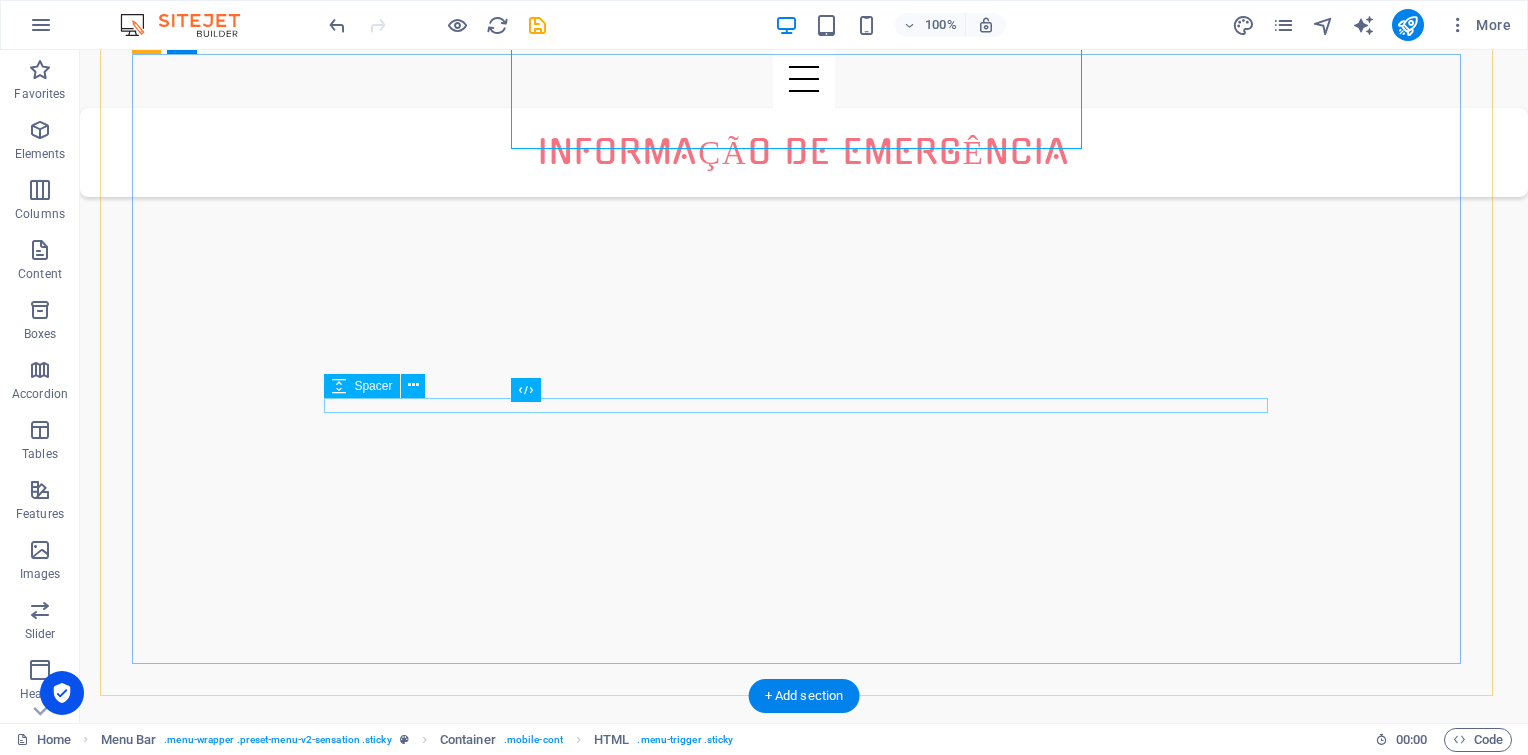scroll, scrollTop: 0, scrollLeft: 0, axis: both 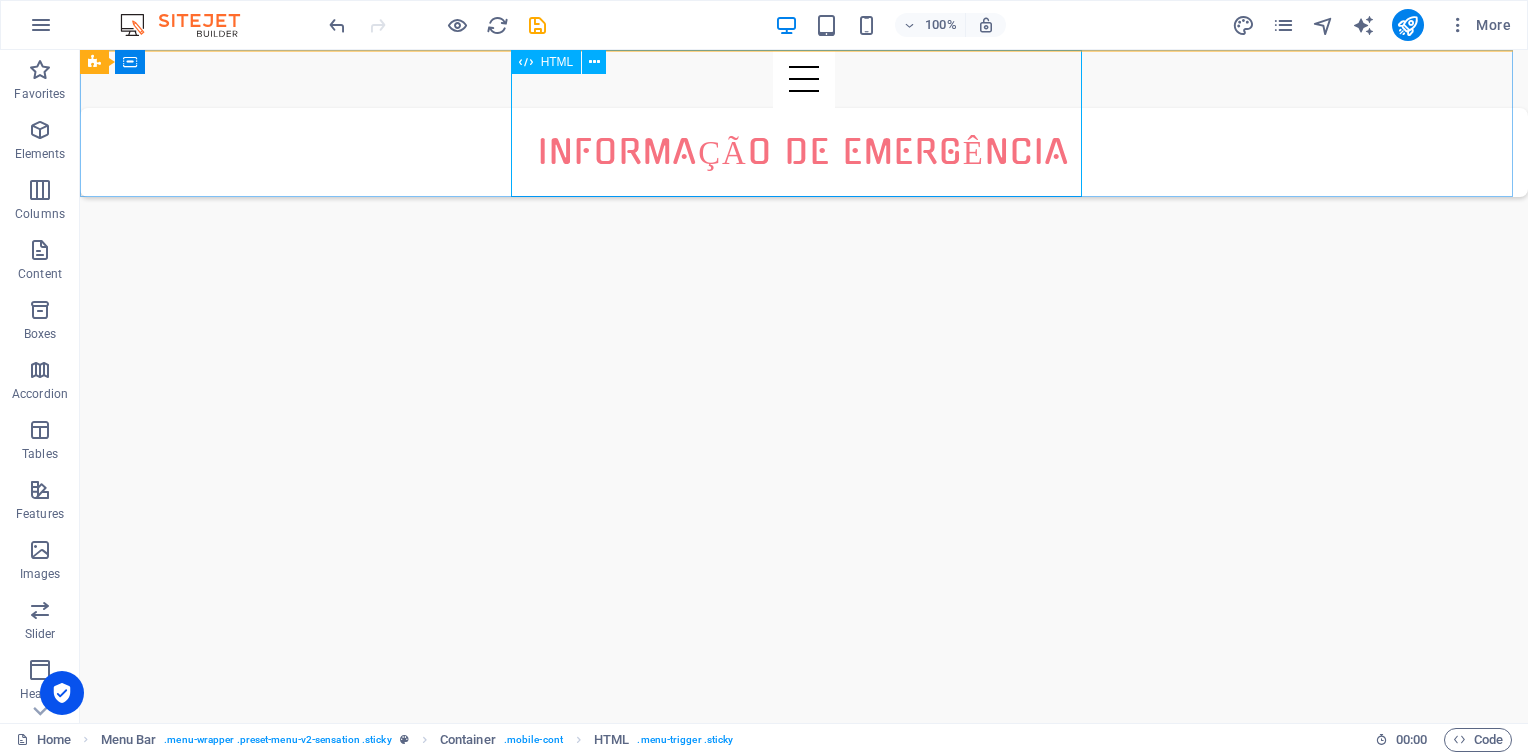 click on "Ficha de Emergência - [Nome do Colaborador]
Informação de Emergência
Nome:  [Nome do Colaborador]
Departamento:  [Departamento]
Pessoa de Contato:  [Nome do Contato]
Telefone:  [Número]
Condições Médicas:  [Informações relevantes]" at bounding box center [804, 123] 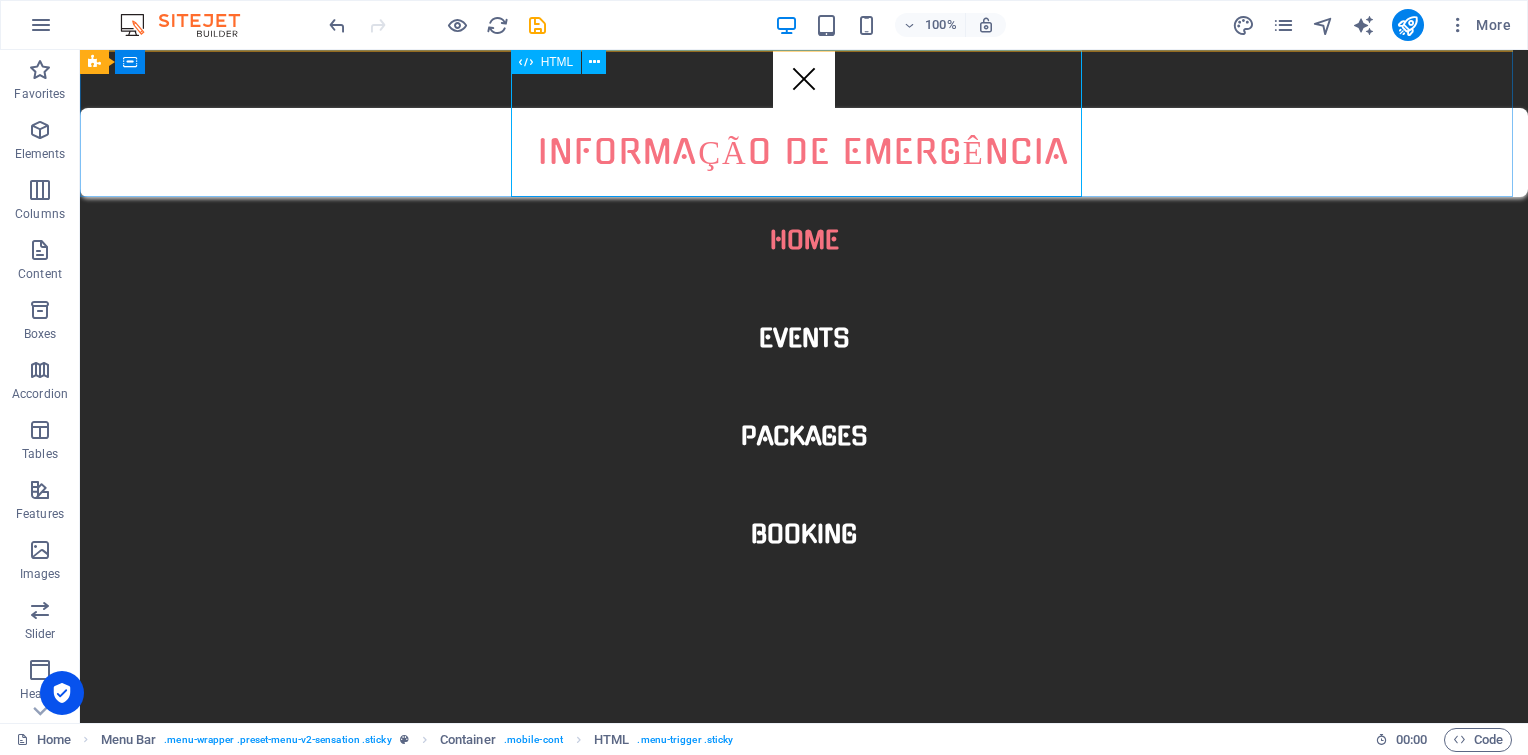 click on "Ficha de Emergência - [Nome do Colaborador]
Informação de Emergência
Nome:  [Nome do Colaborador]
Departamento:  [Departamento]
Pessoa de Contato:  [Nome do Contato]
Telefone:  [Número]
Condições Médicas:  [Informações relevantes]" at bounding box center [804, 123] 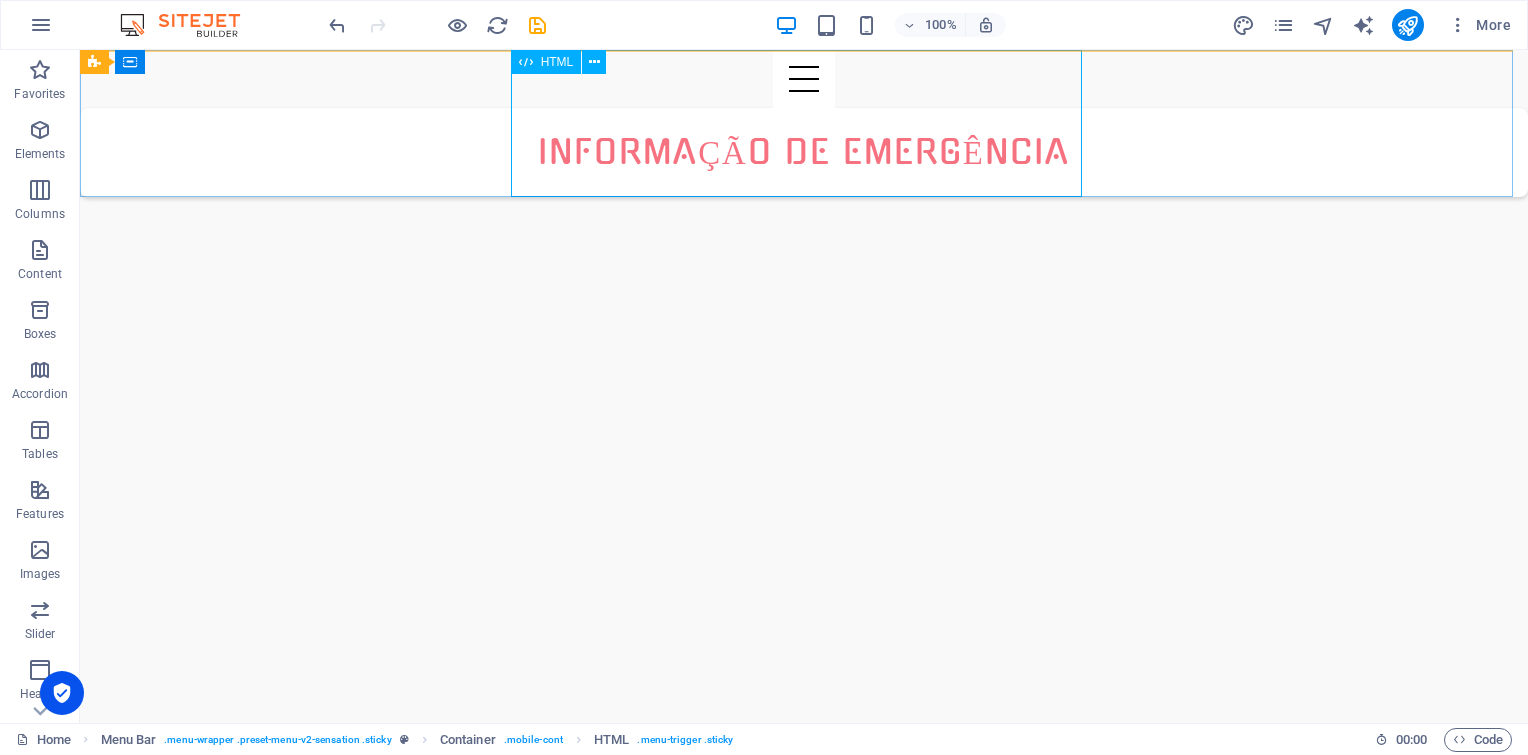 click on "Ficha de Emergência - [Nome do Colaborador]
Informação de Emergência
Nome:  [Nome do Colaborador]
Departamento:  [Departamento]
Pessoa de Contato:  [Nome do Contato]
Telefone:  [Número]
Condições Médicas:  [Informações relevantes]" at bounding box center [804, 123] 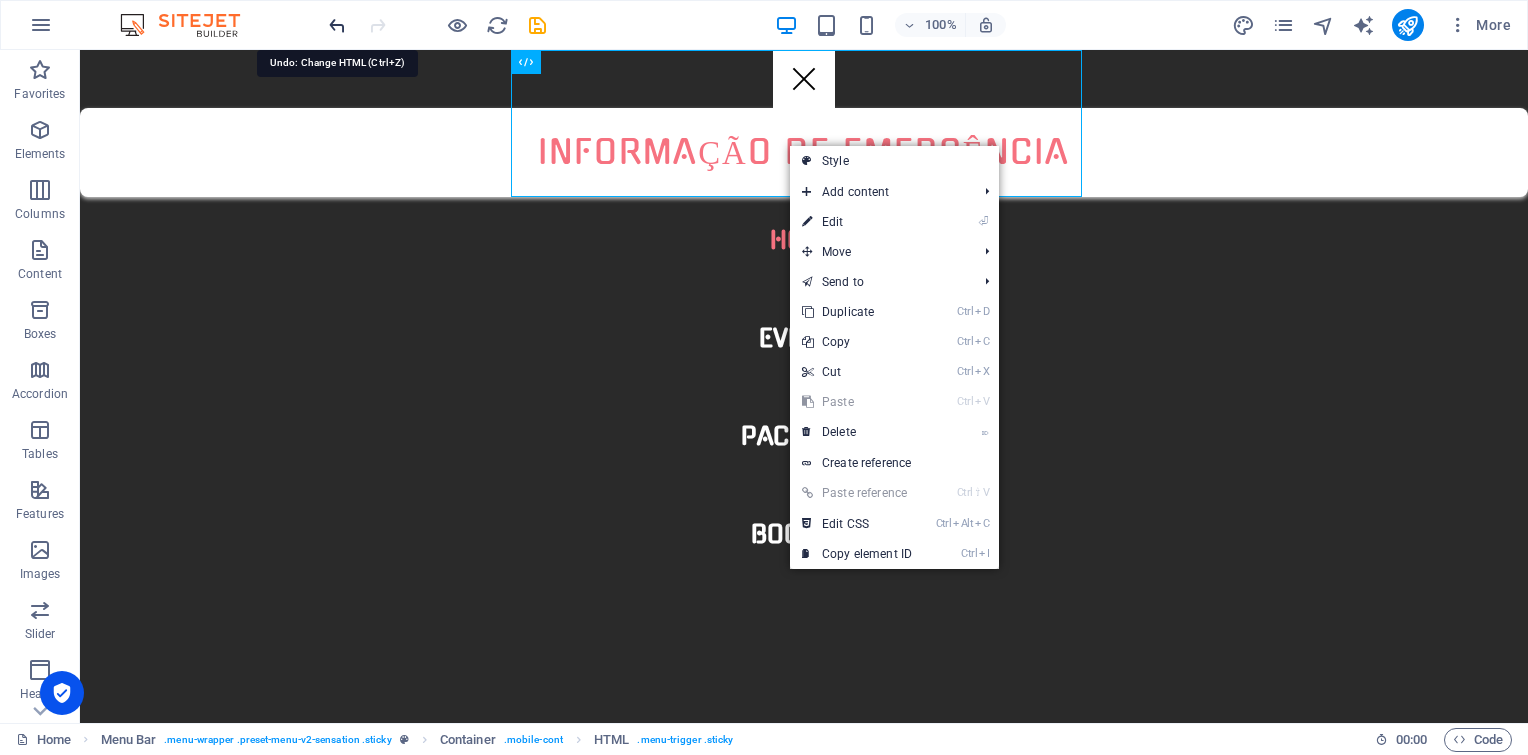 click at bounding box center [337, 25] 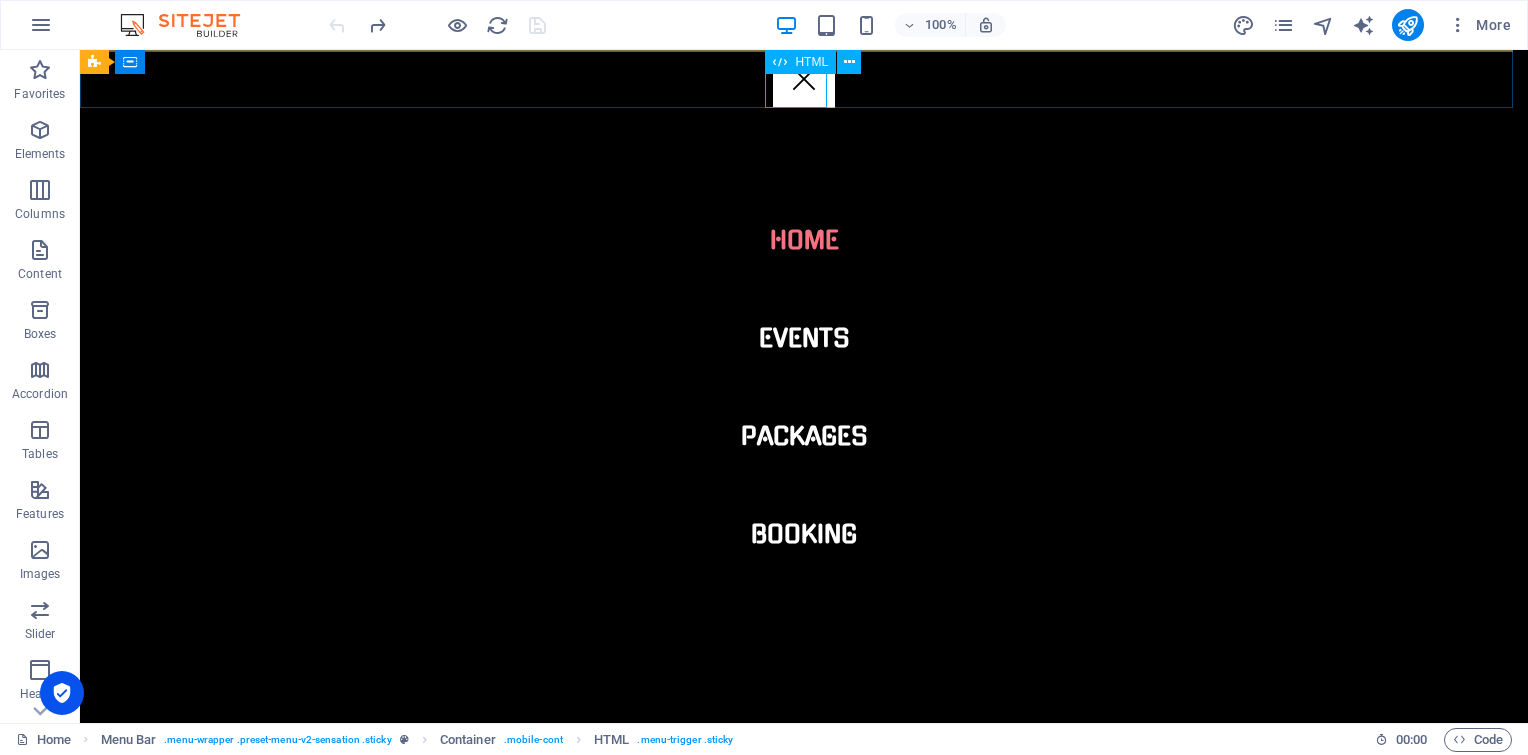 click at bounding box center (804, 79) 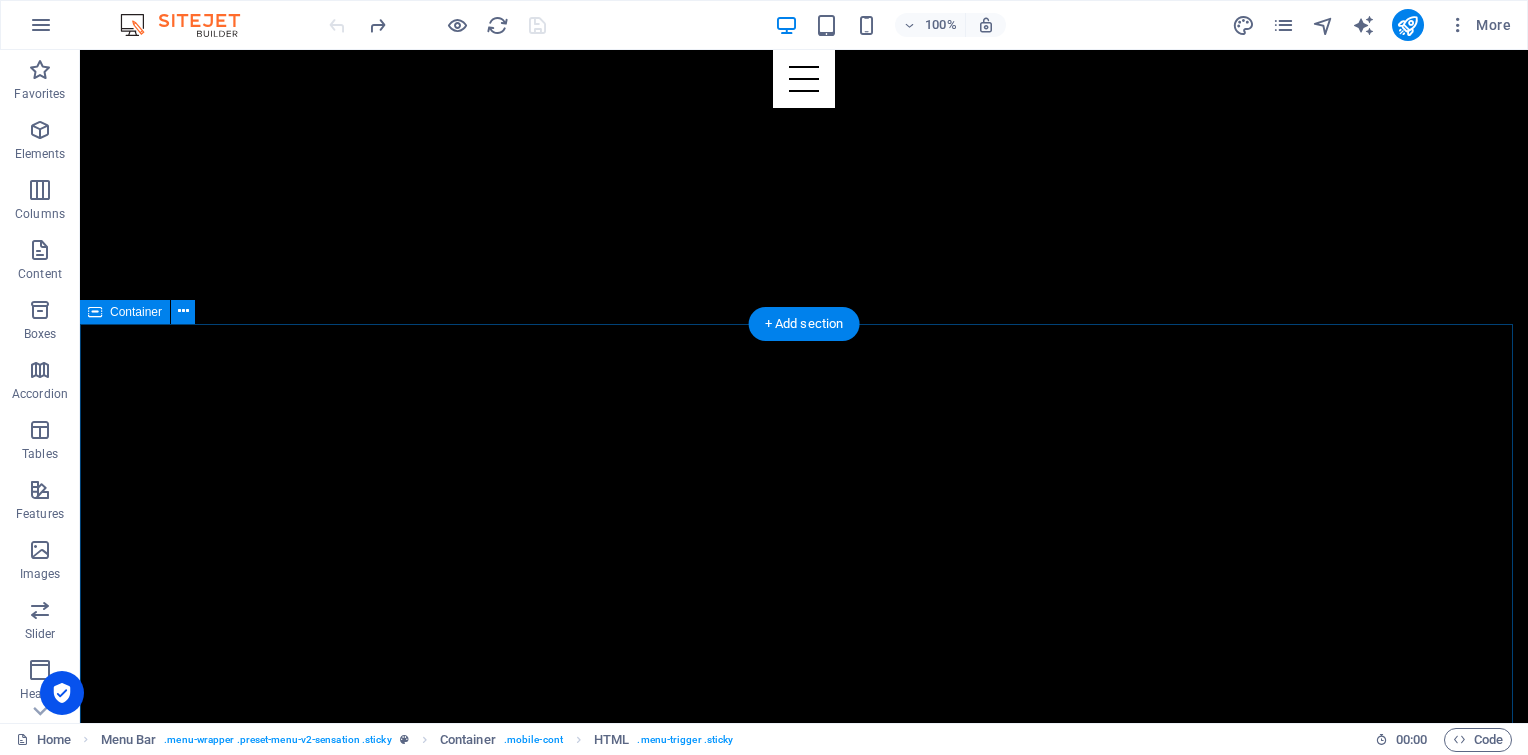scroll, scrollTop: 0, scrollLeft: 0, axis: both 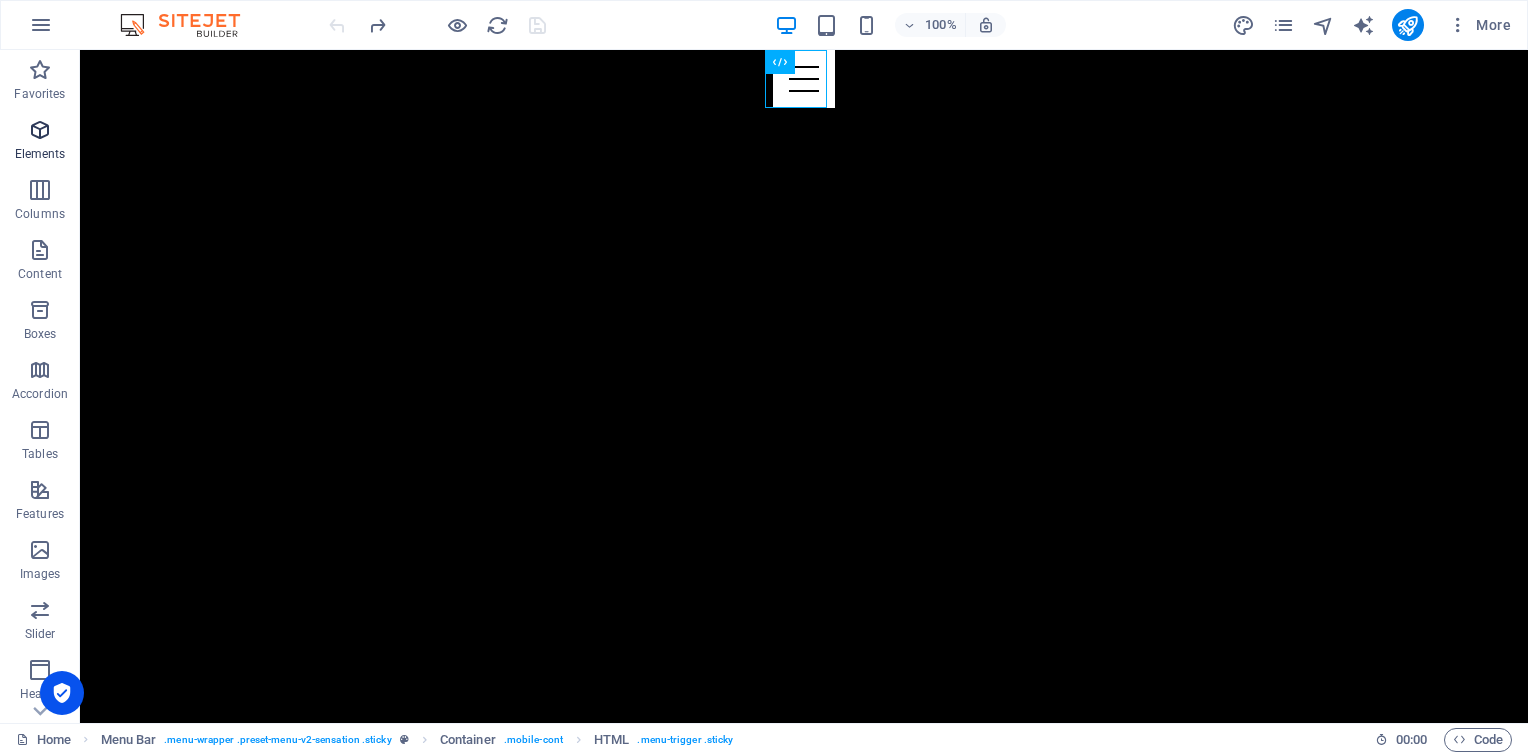 click at bounding box center [40, 130] 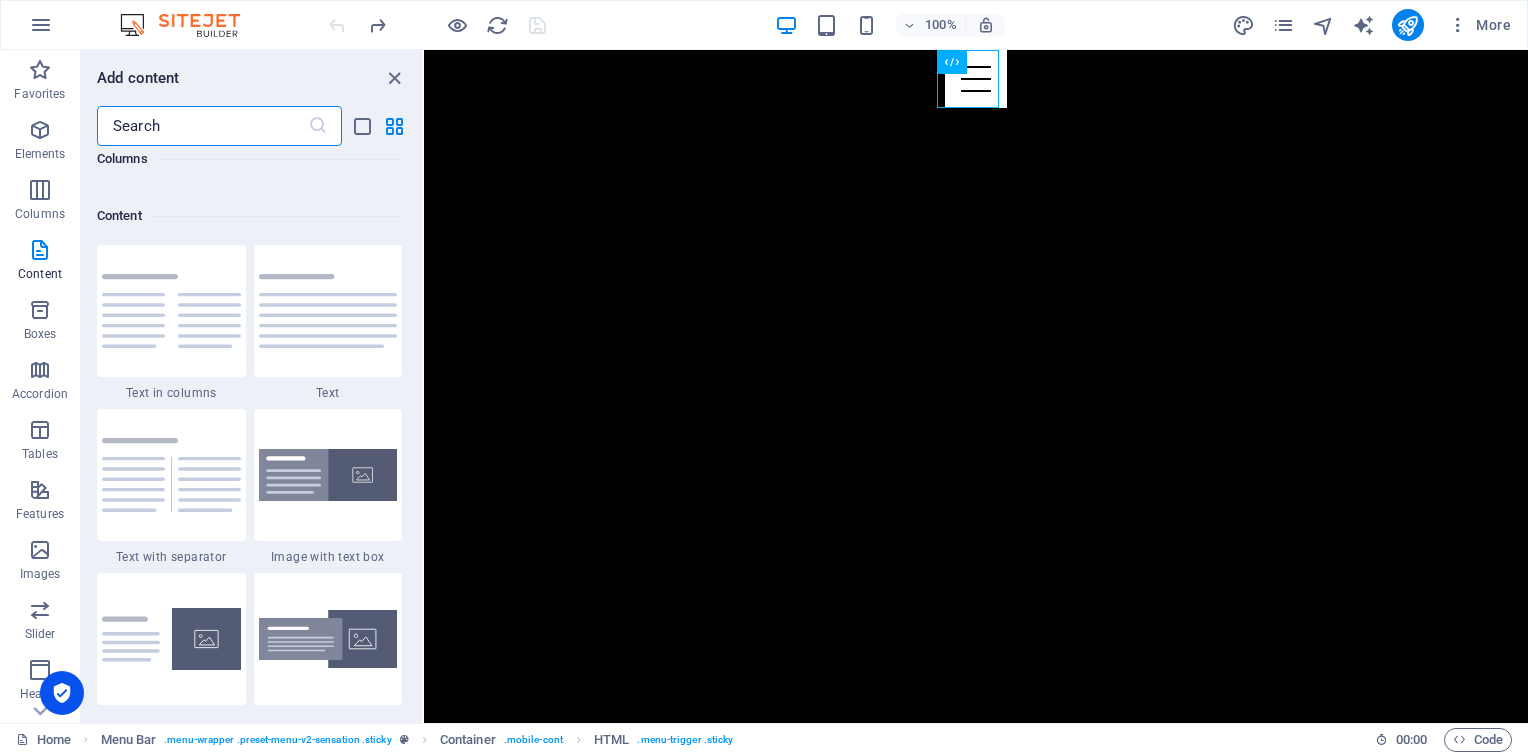 scroll, scrollTop: 3712, scrollLeft: 0, axis: vertical 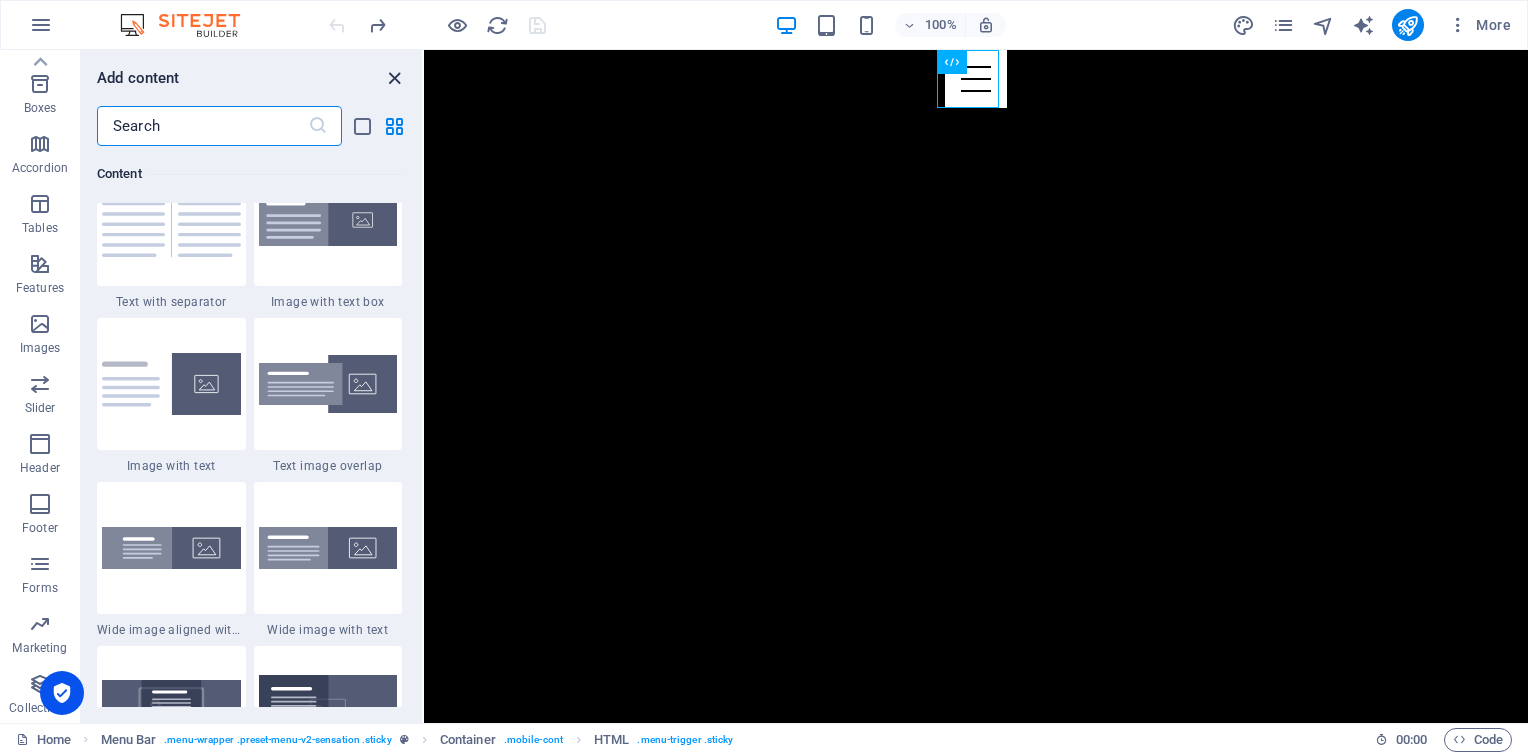 click at bounding box center [394, 78] 